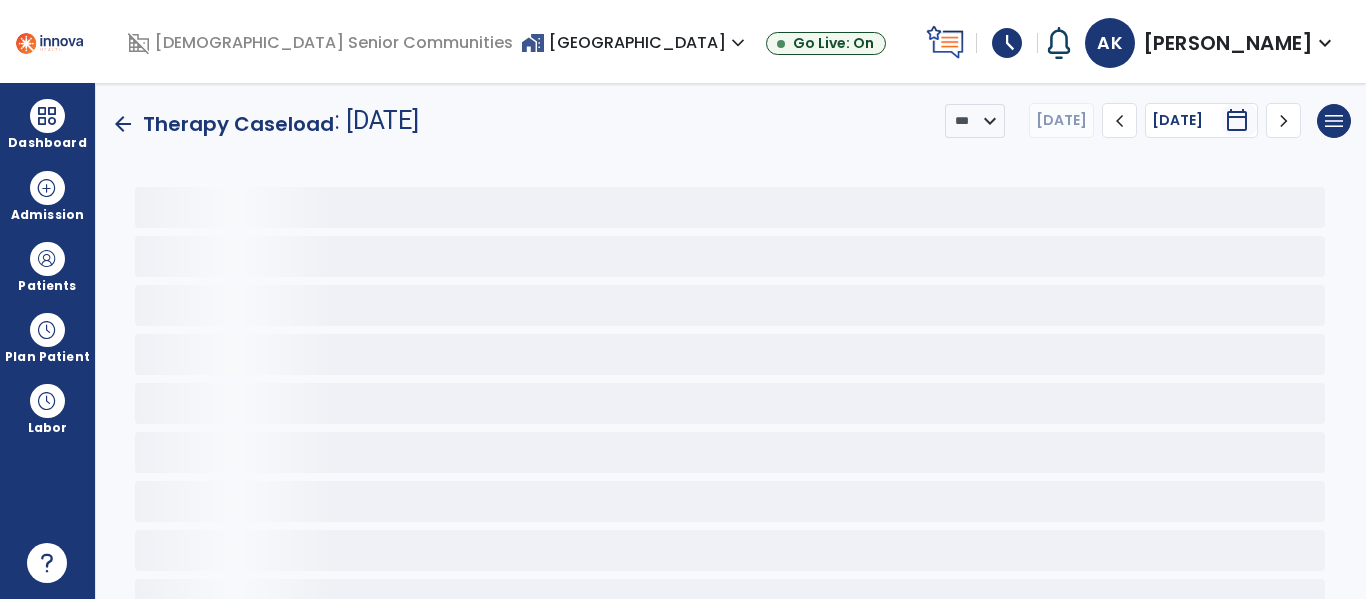 scroll, scrollTop: 0, scrollLeft: 0, axis: both 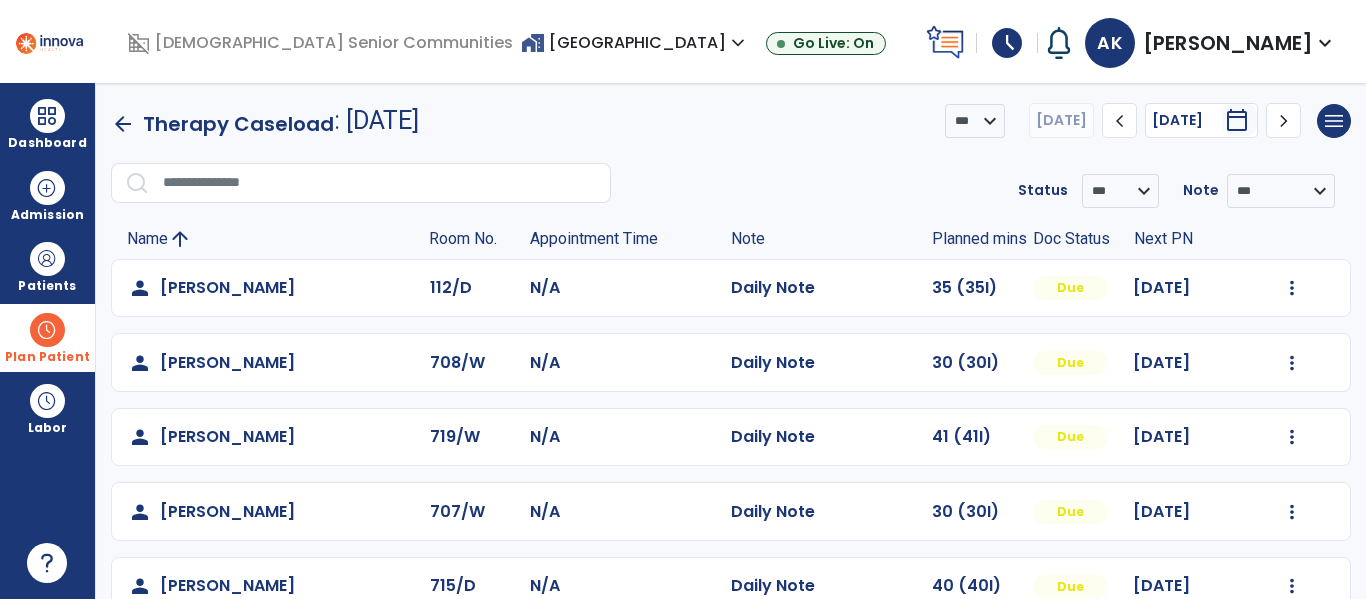 click on "Plan Patient" at bounding box center [47, 266] 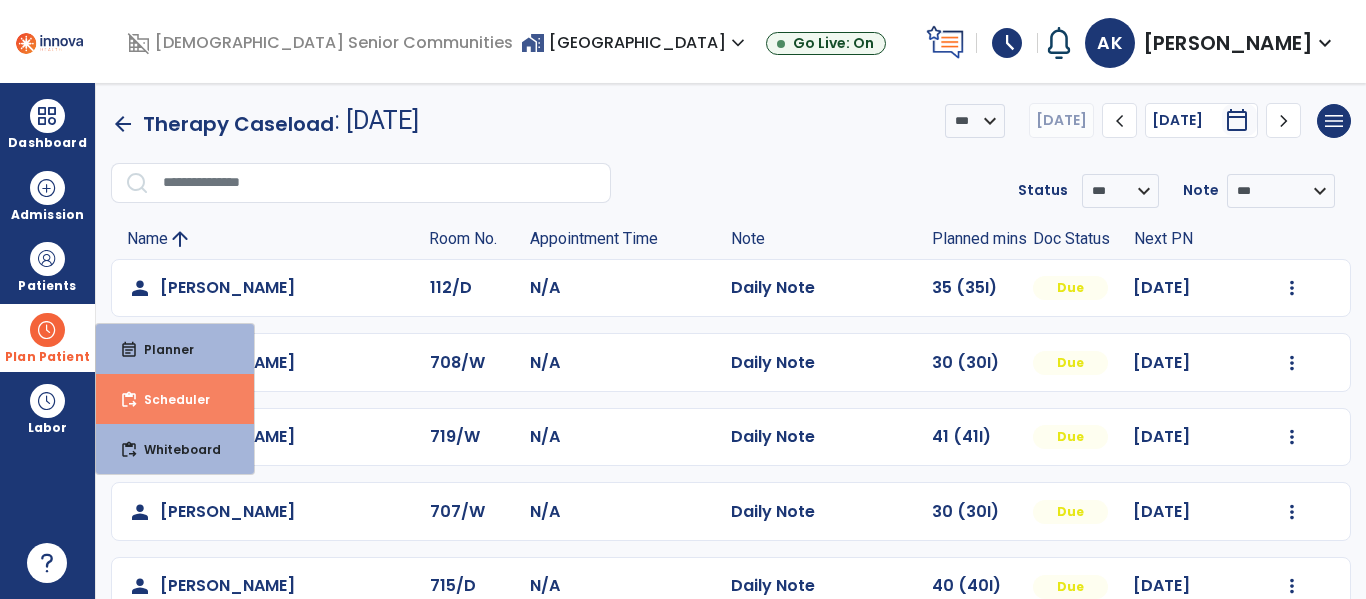 click on "content_paste_go  Scheduler" at bounding box center [175, 399] 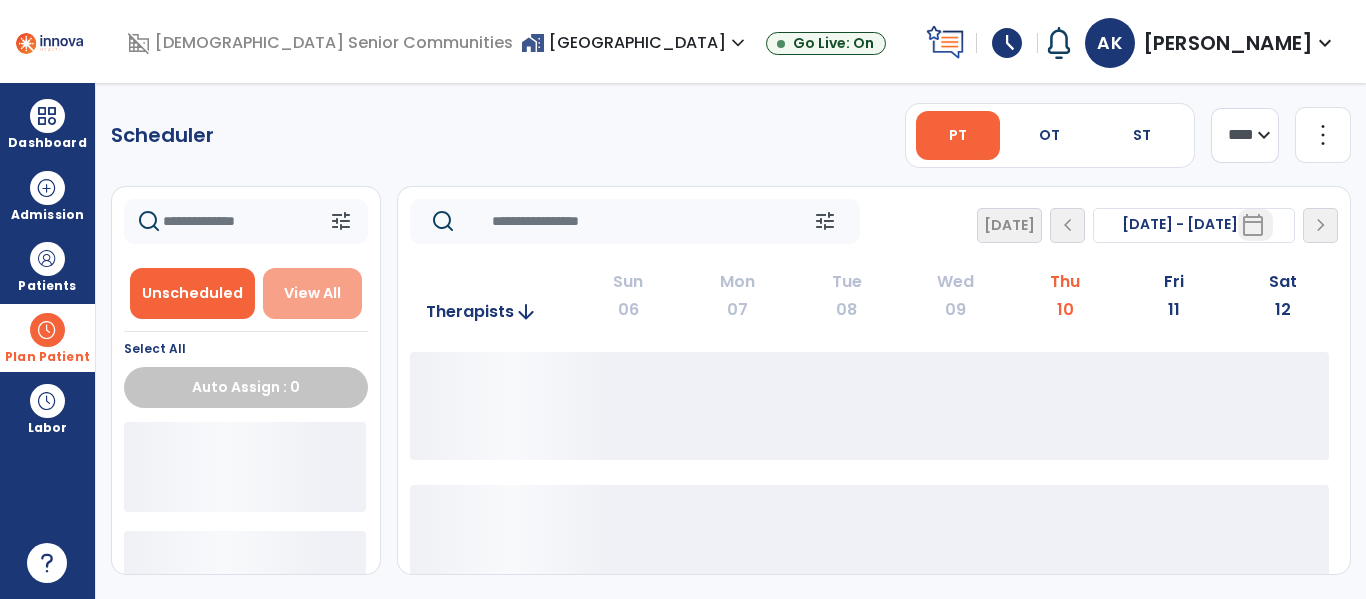 click on "View All" at bounding box center (312, 293) 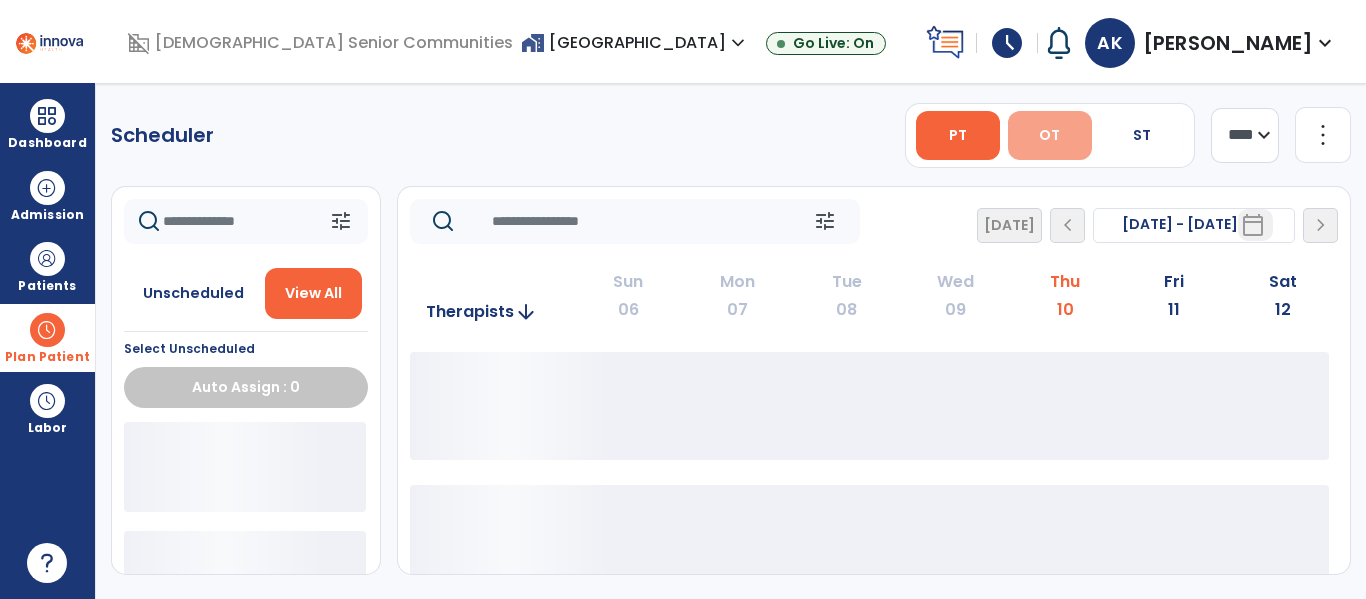 click on "OT" at bounding box center (1049, 135) 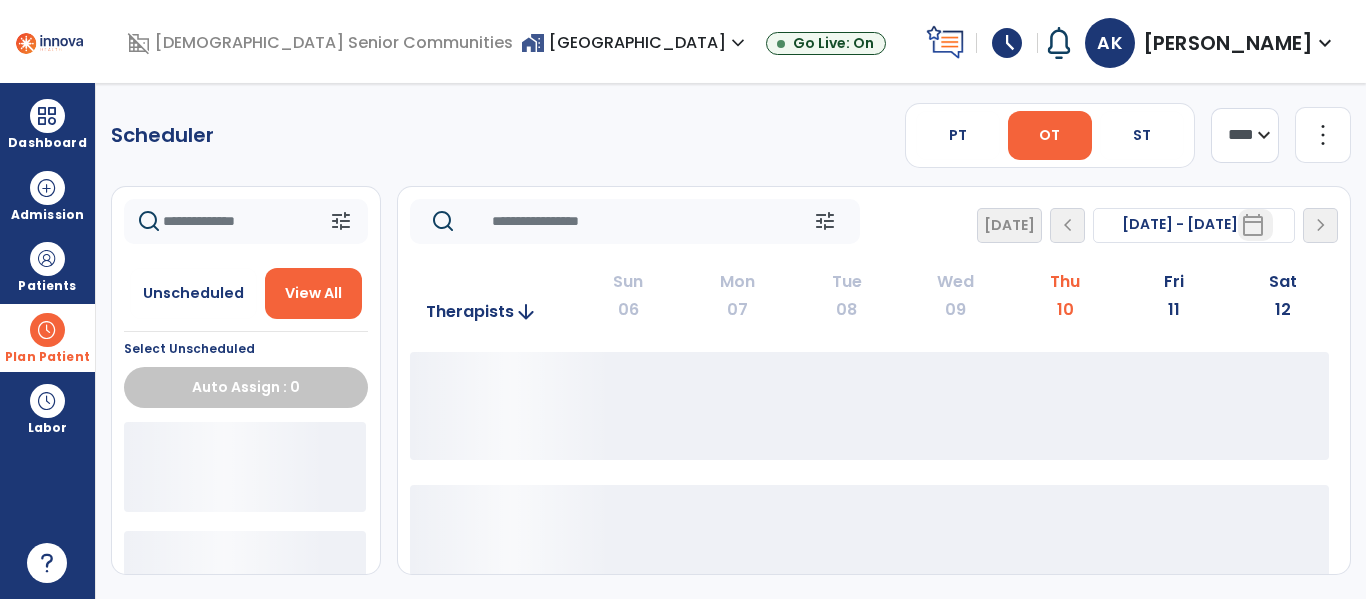 click 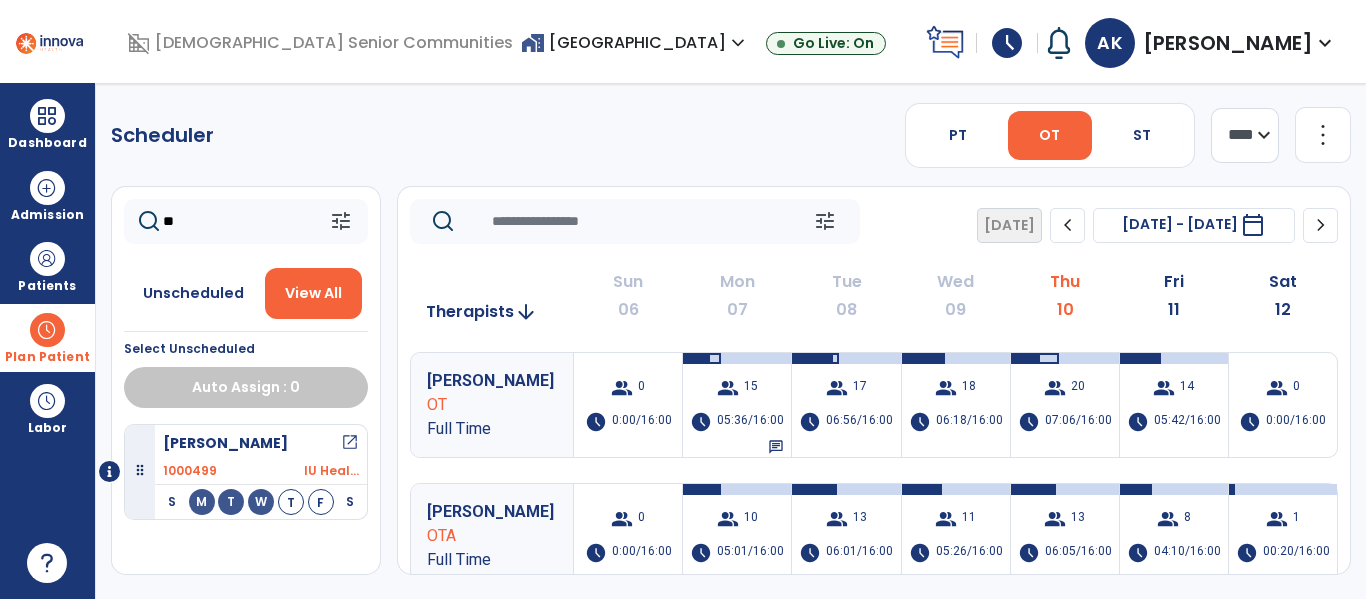 type on "*" 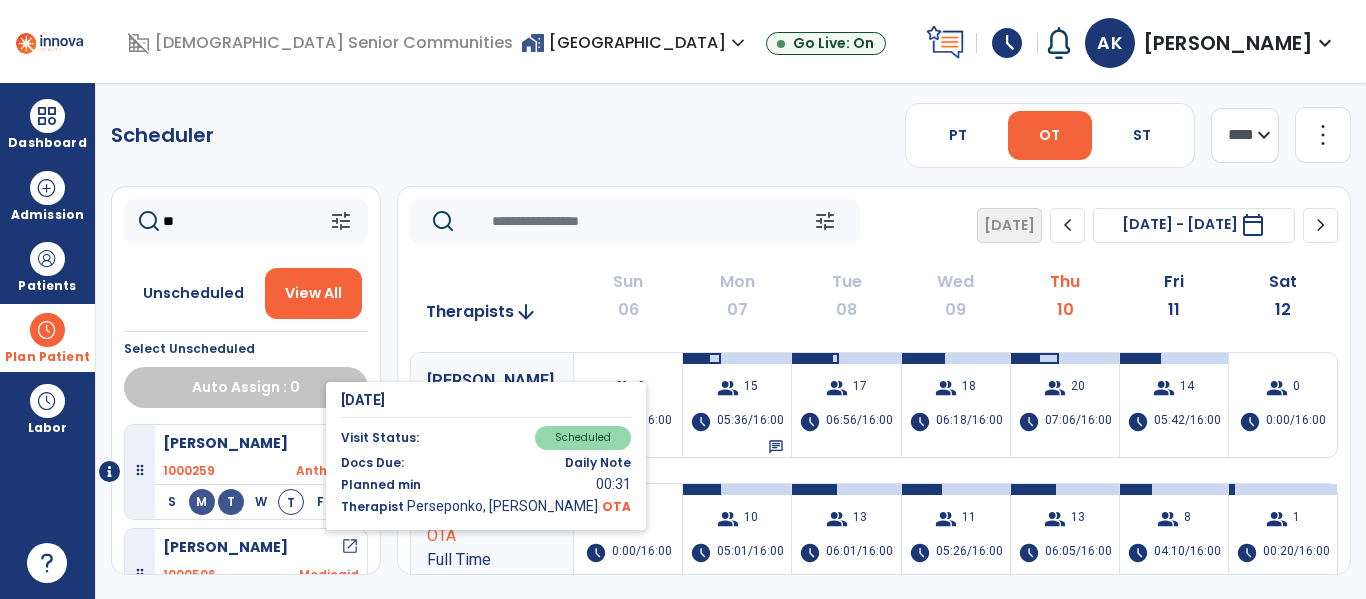 type on "*" 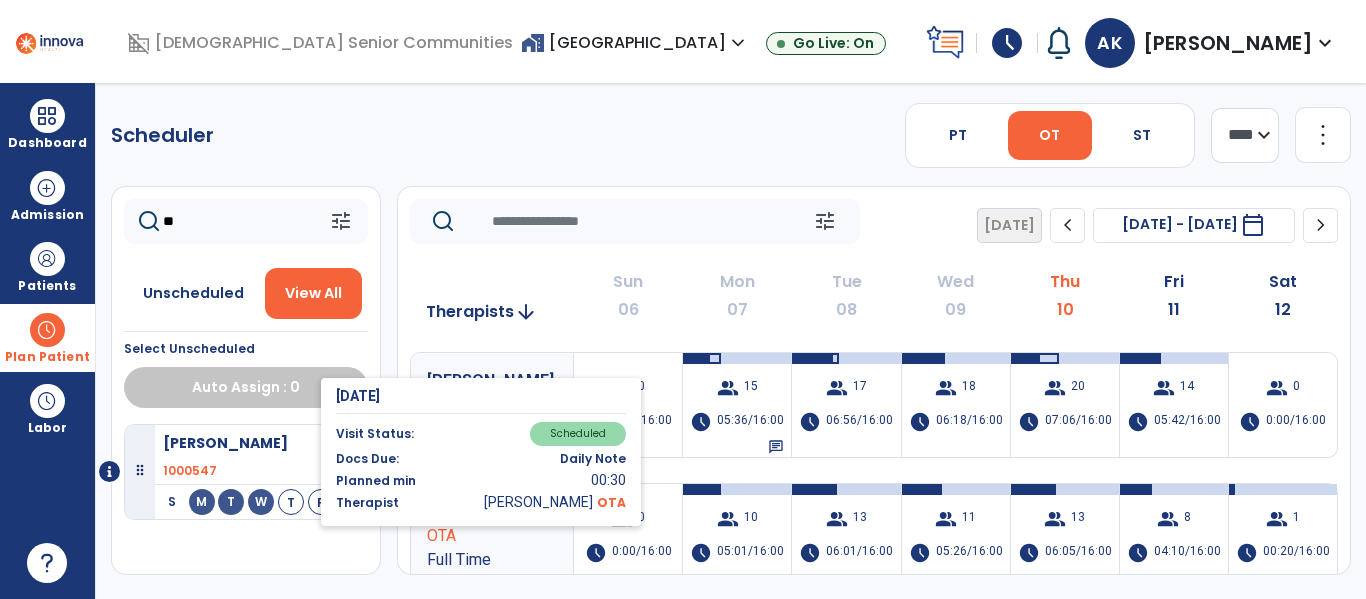 type on "*" 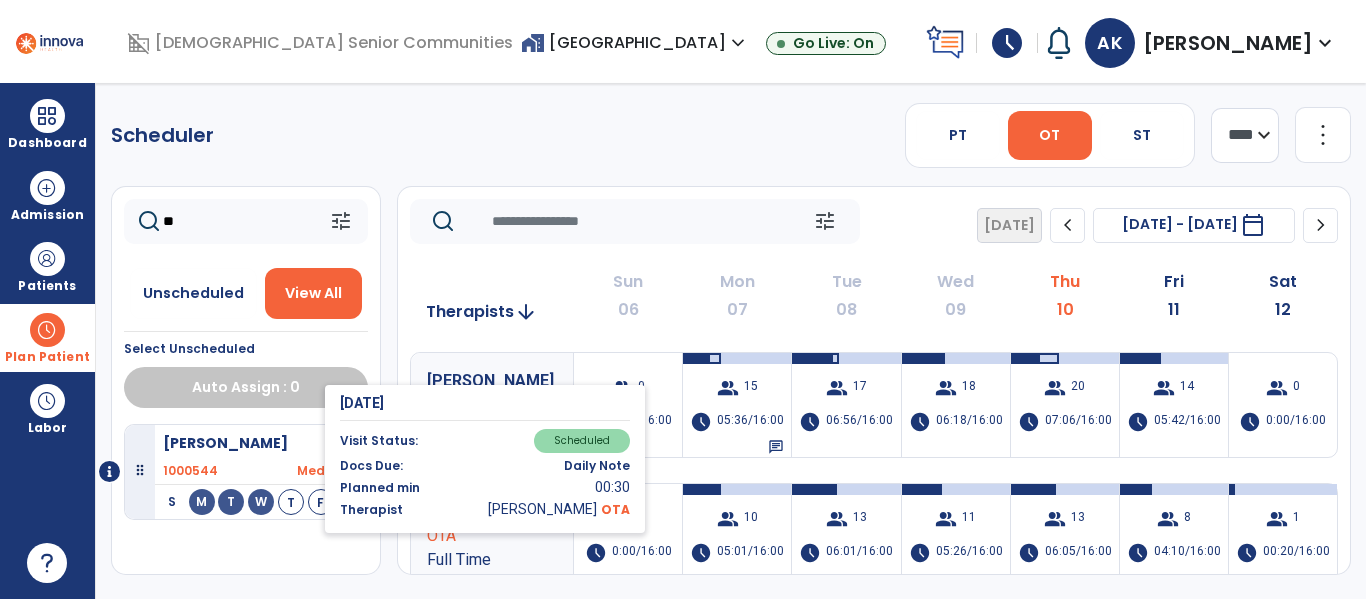 type on "*" 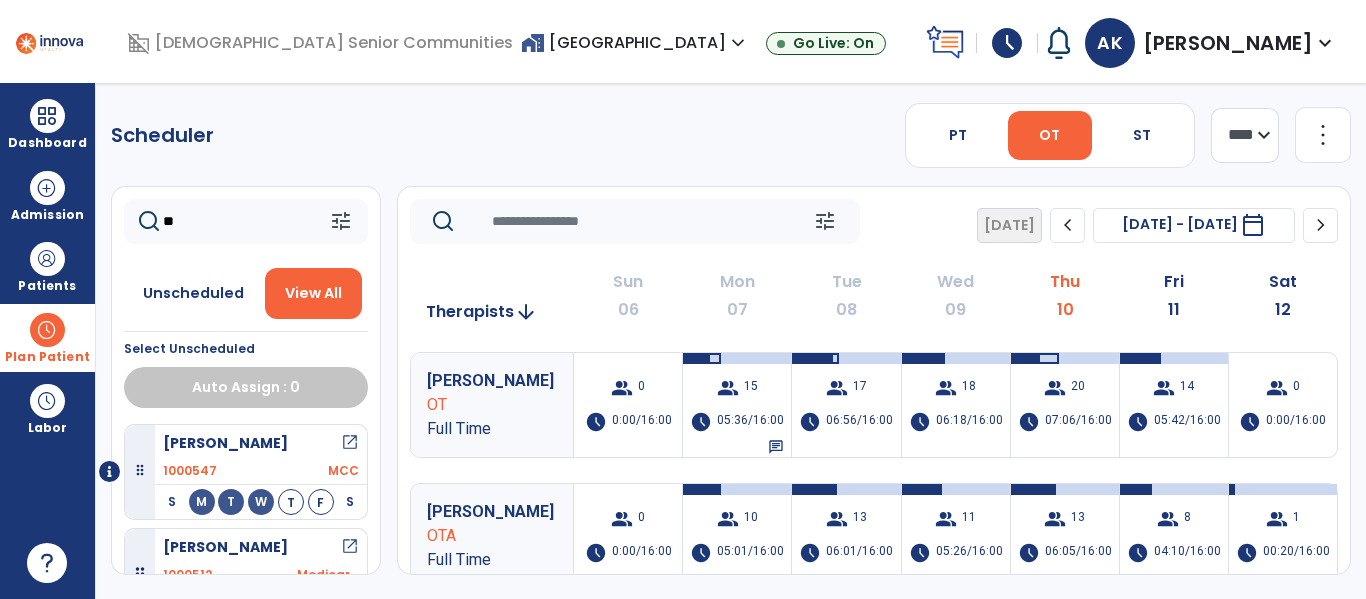 type on "*" 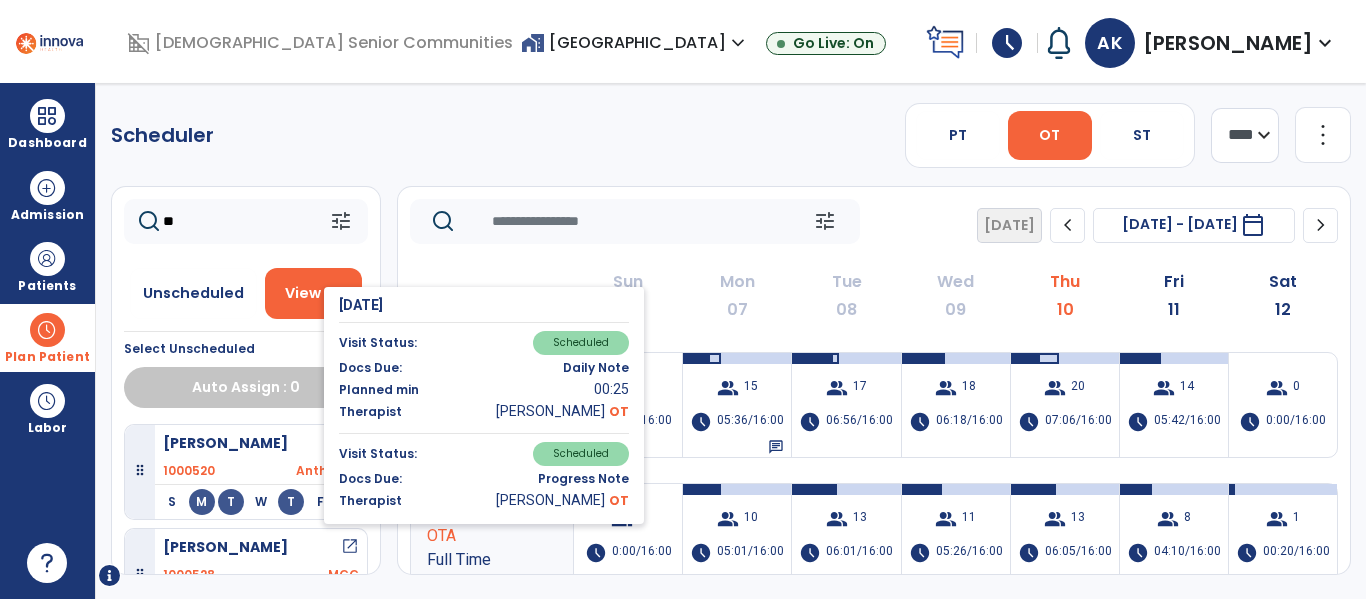type on "*" 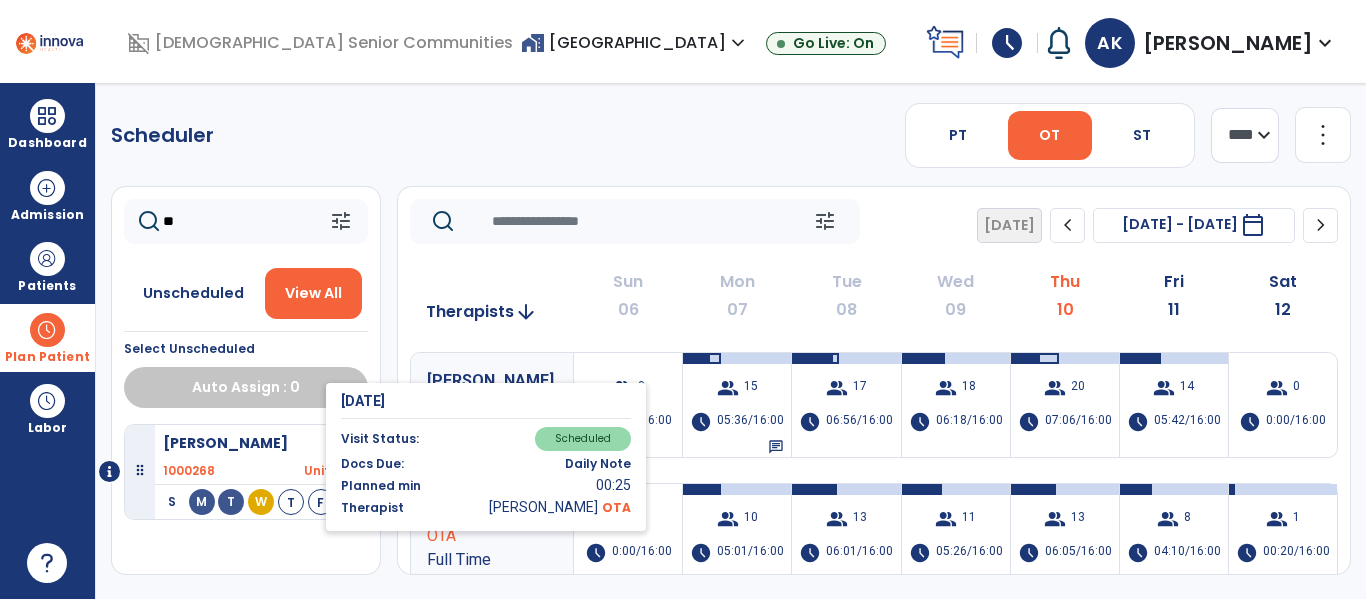 type on "*" 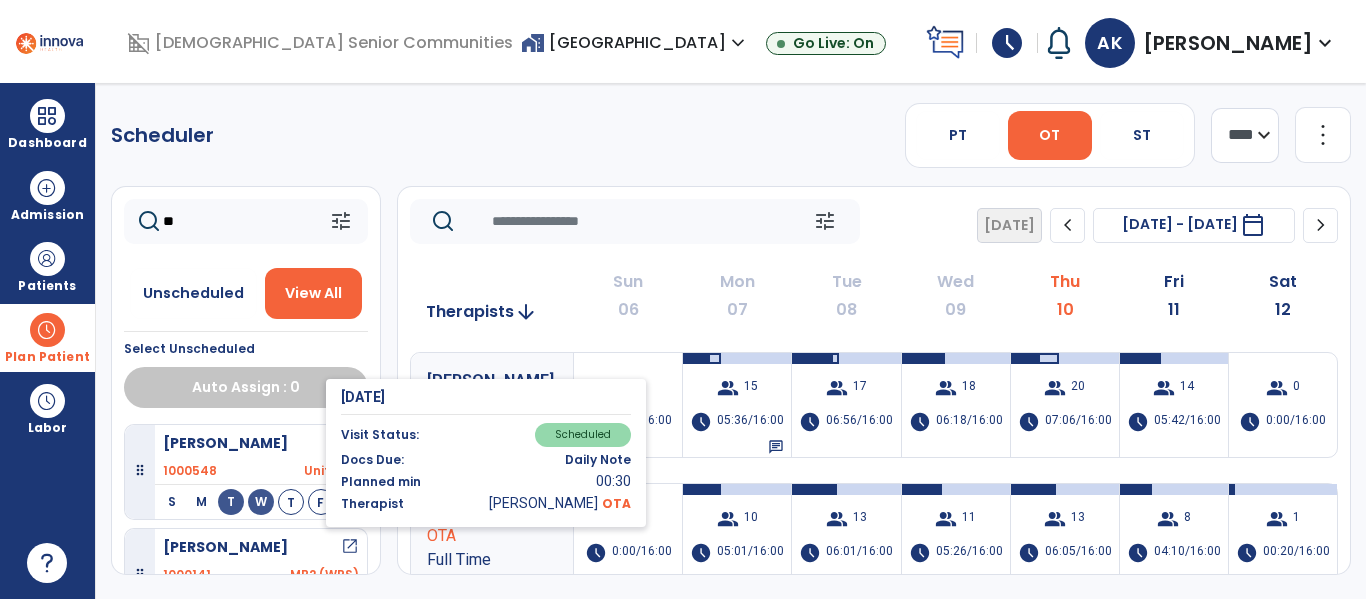 type on "*" 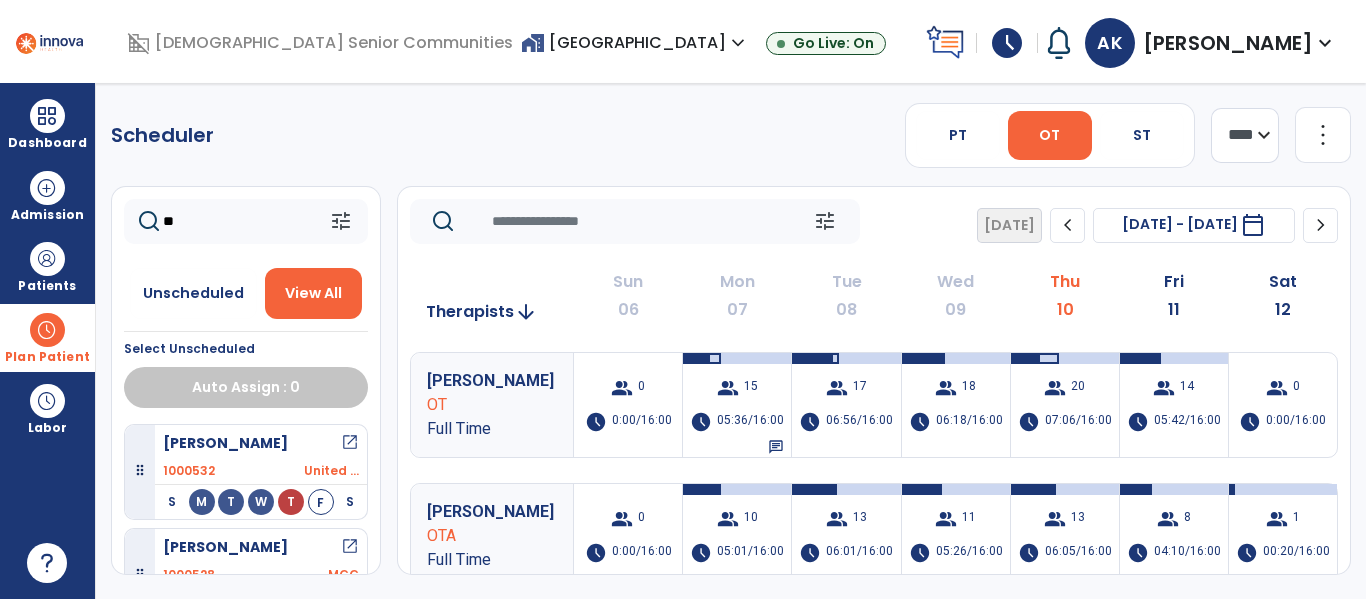 type on "*" 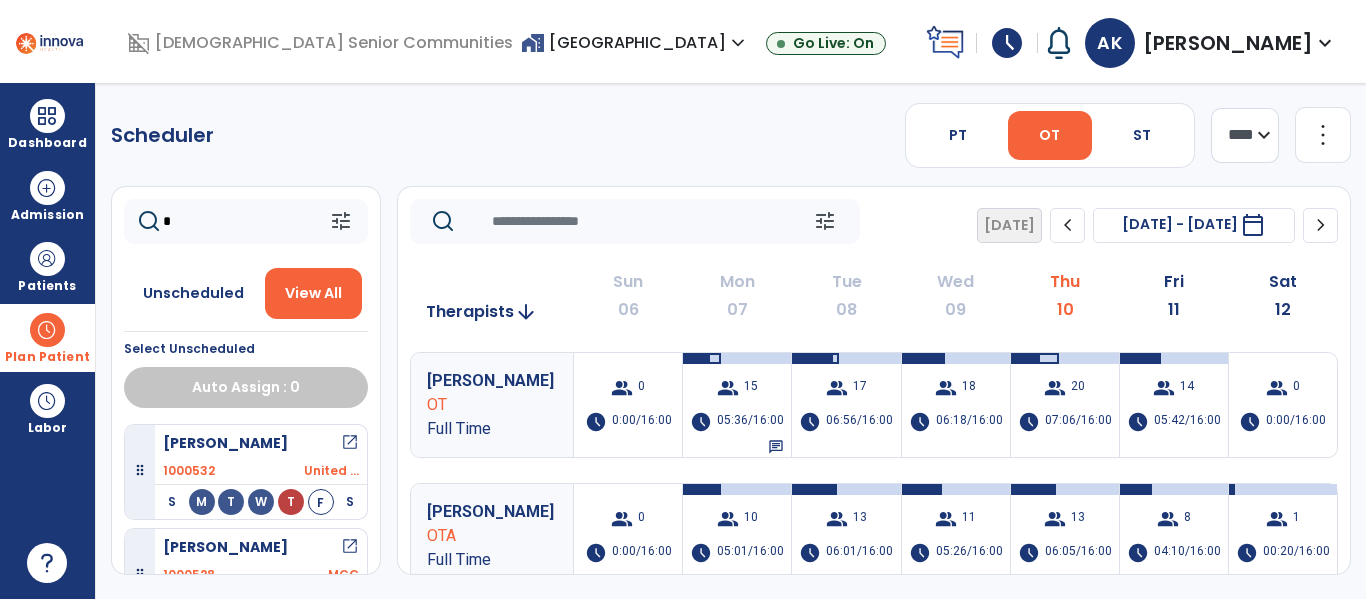 type 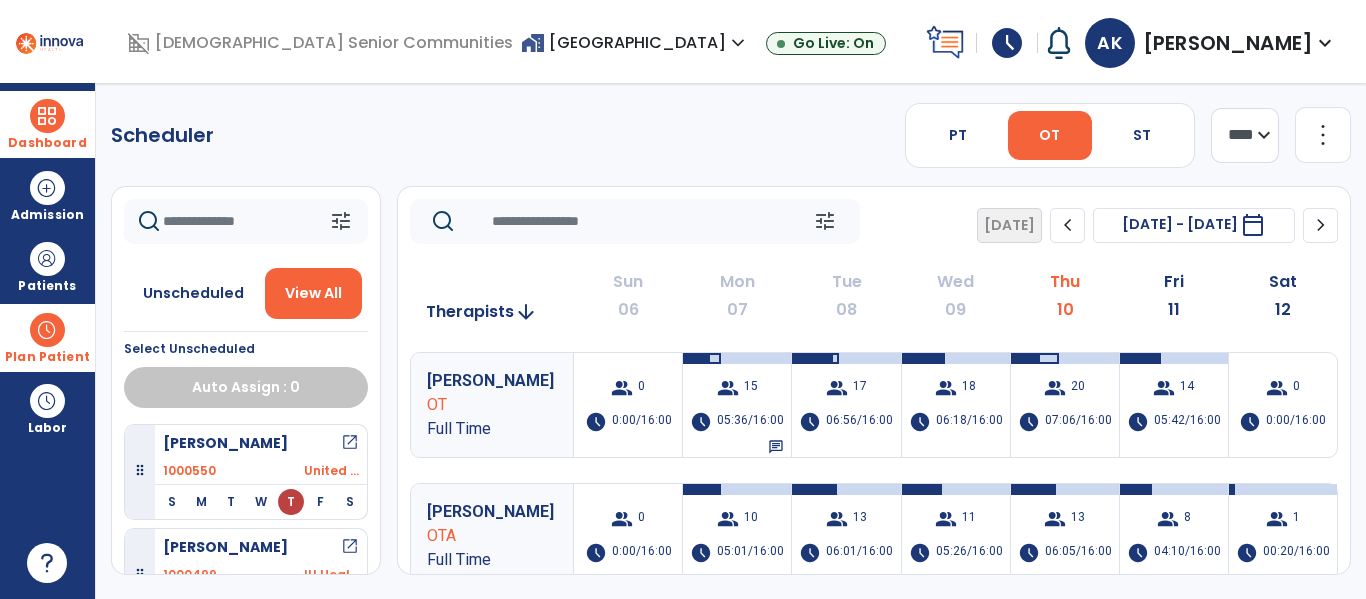 click on "Dashboard" at bounding box center [47, 124] 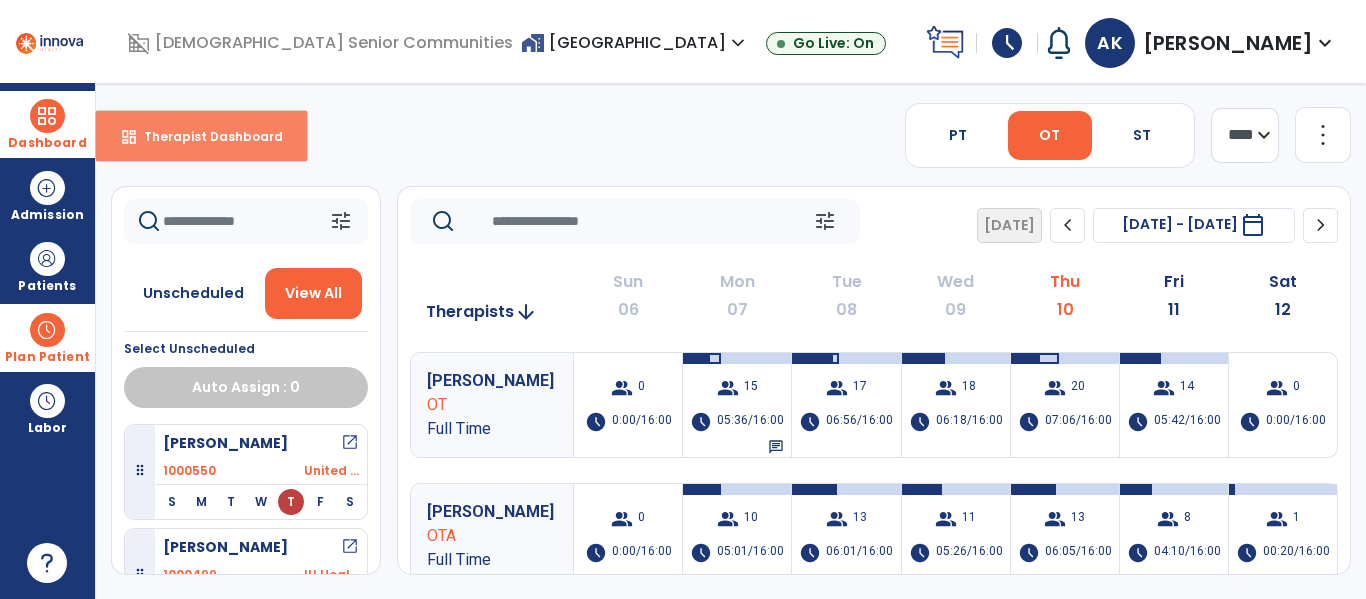 click on "dashboard  Therapist Dashboard" at bounding box center (201, 136) 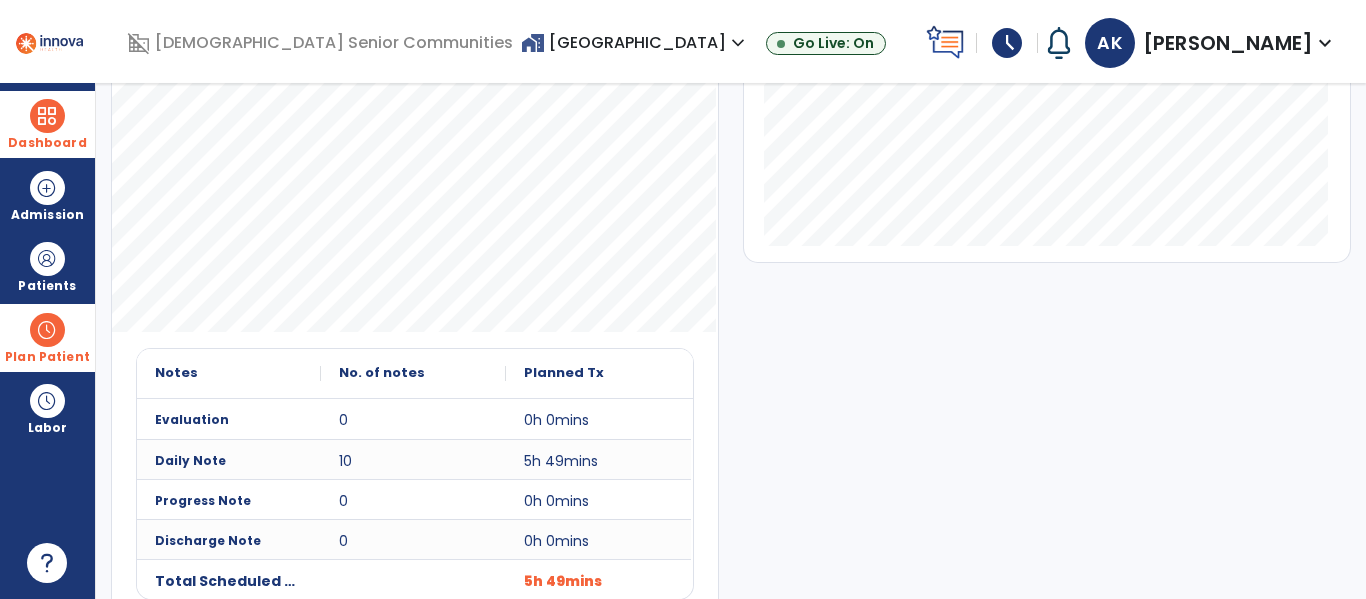 scroll, scrollTop: 548, scrollLeft: 0, axis: vertical 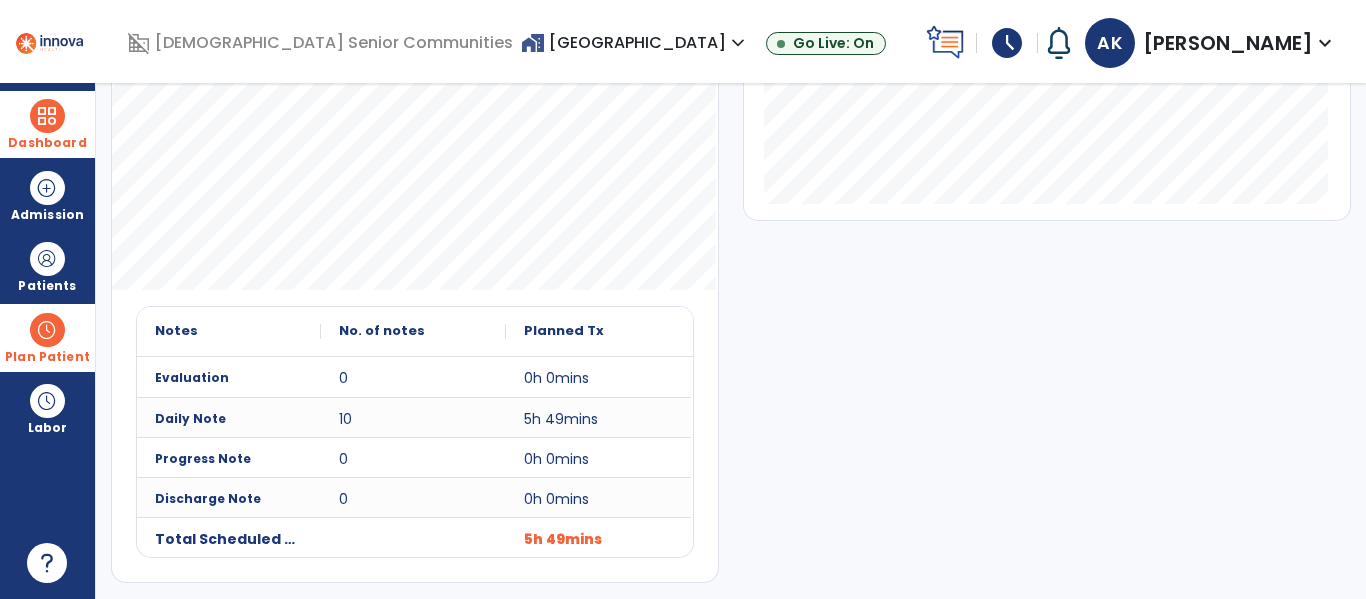 click at bounding box center (47, 116) 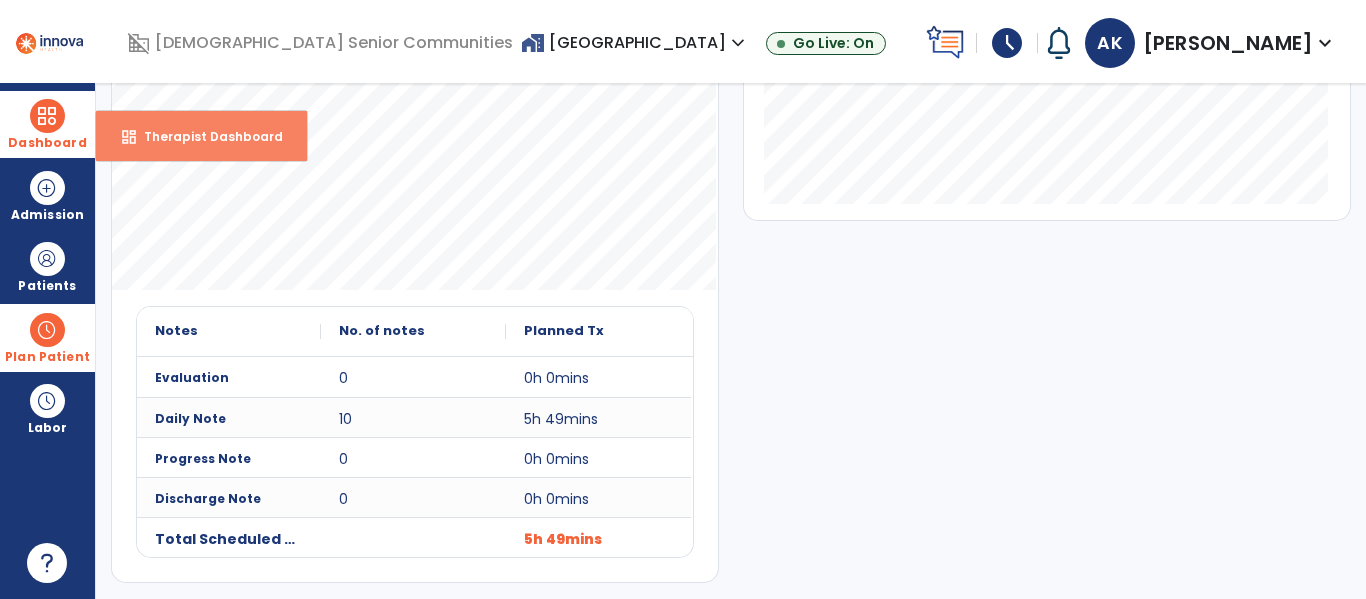 click on "Therapist Dashboard" at bounding box center [205, 136] 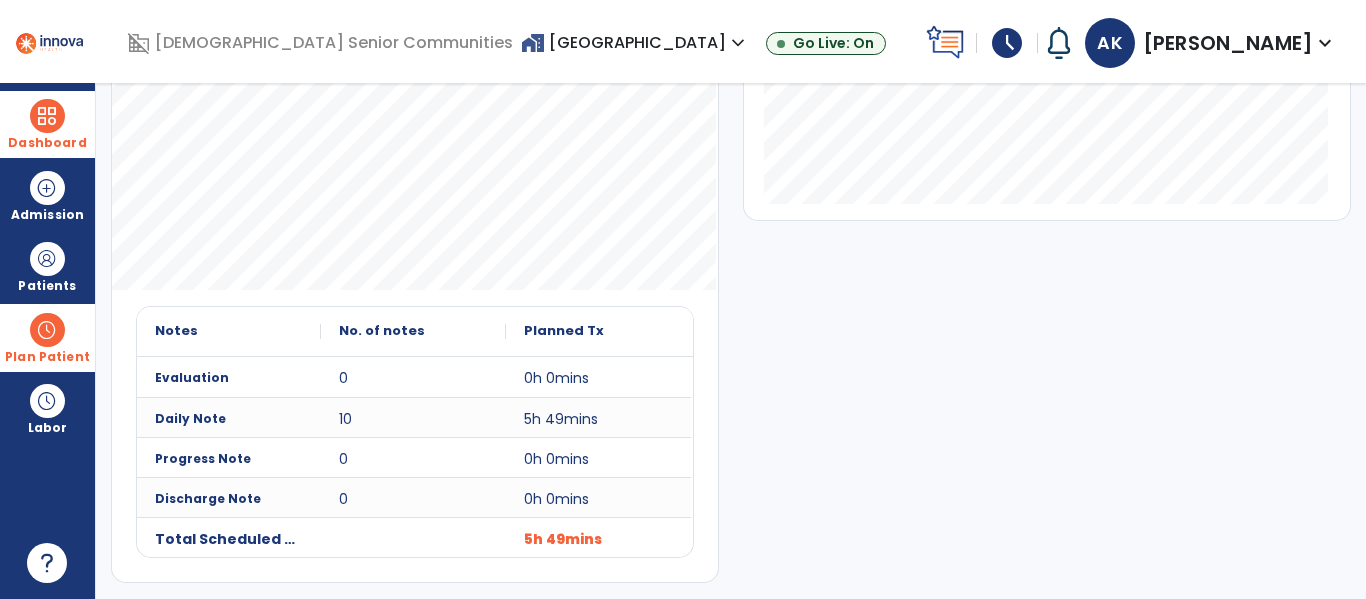 scroll, scrollTop: 0, scrollLeft: 0, axis: both 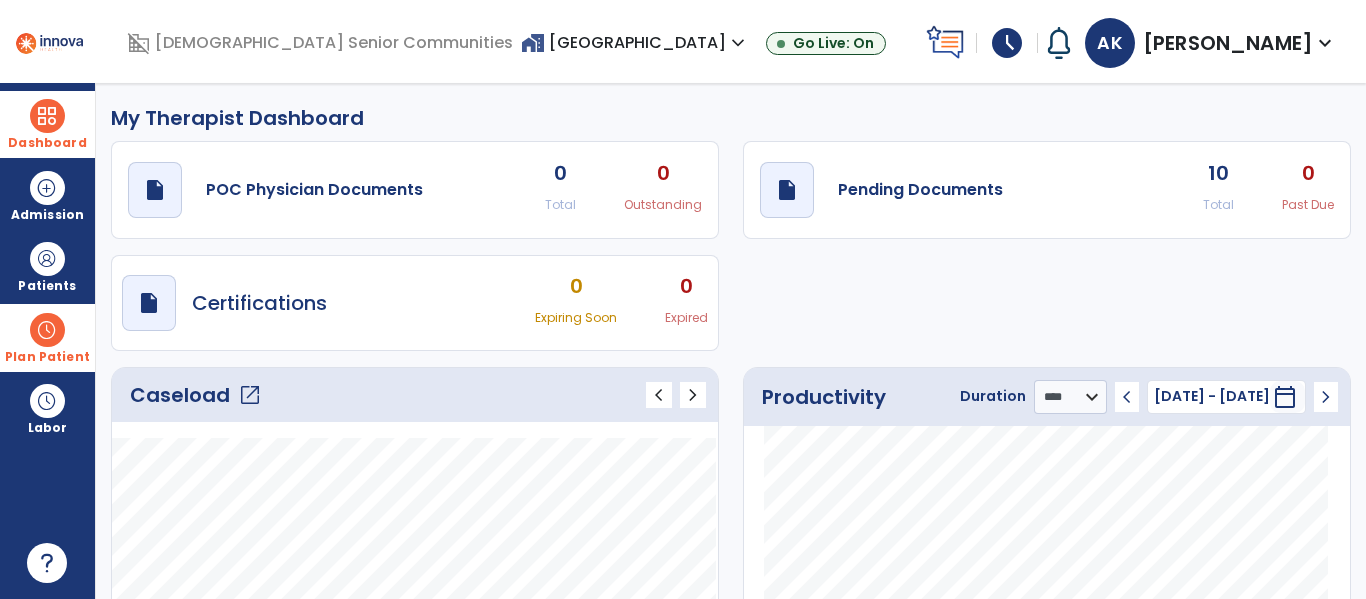click on "open_in_new" 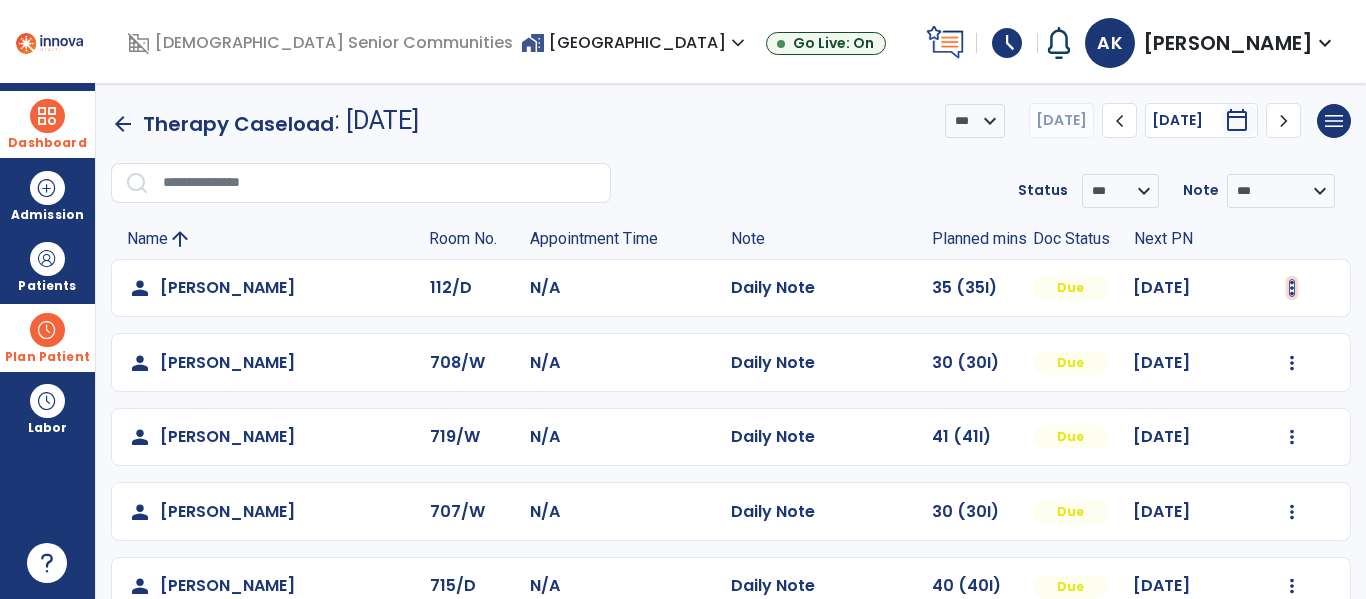 click at bounding box center [1292, 288] 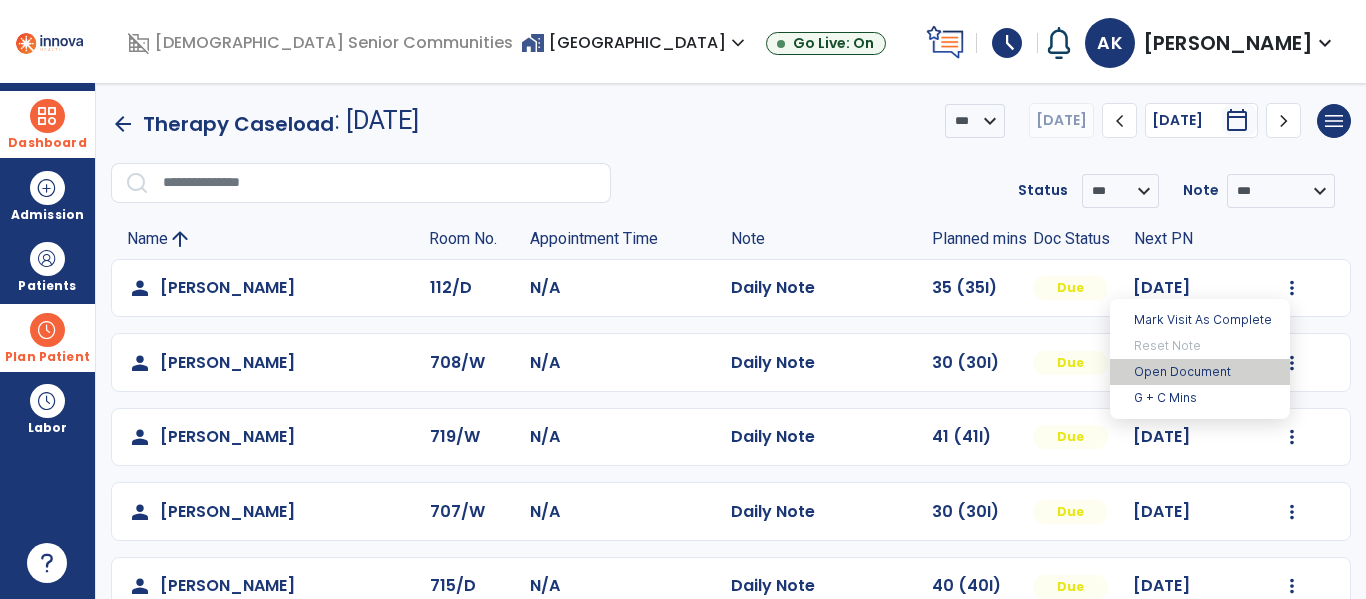click on "Open Document" at bounding box center (1200, 372) 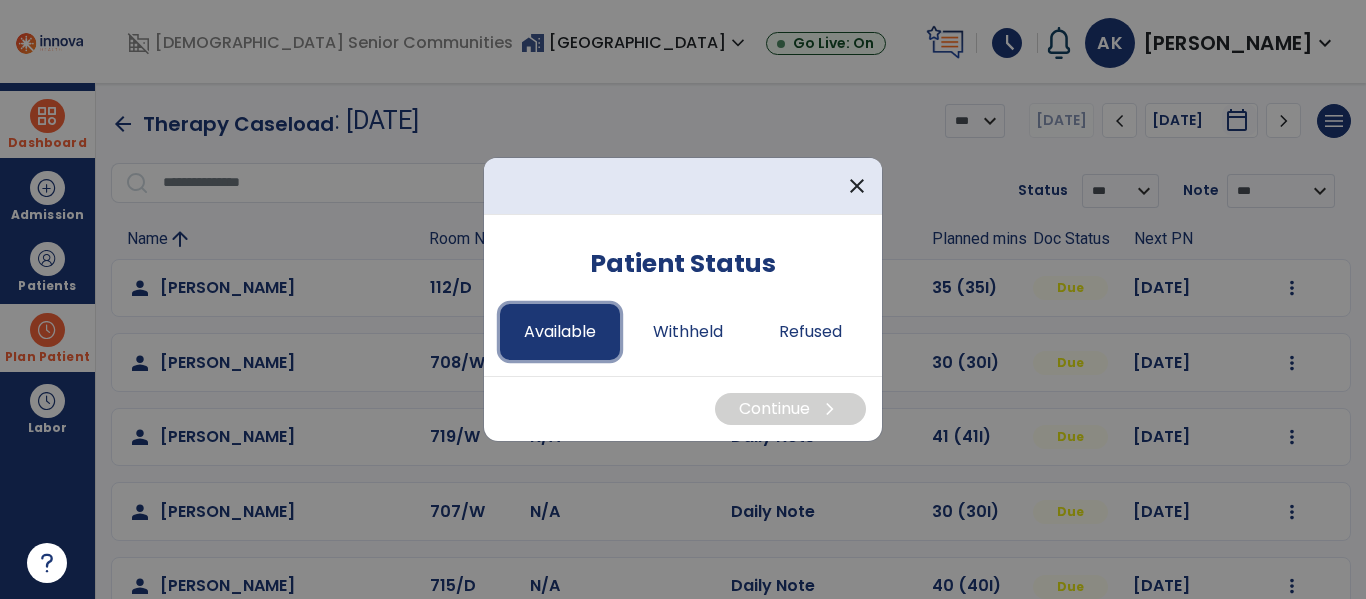 click on "Available" at bounding box center (560, 332) 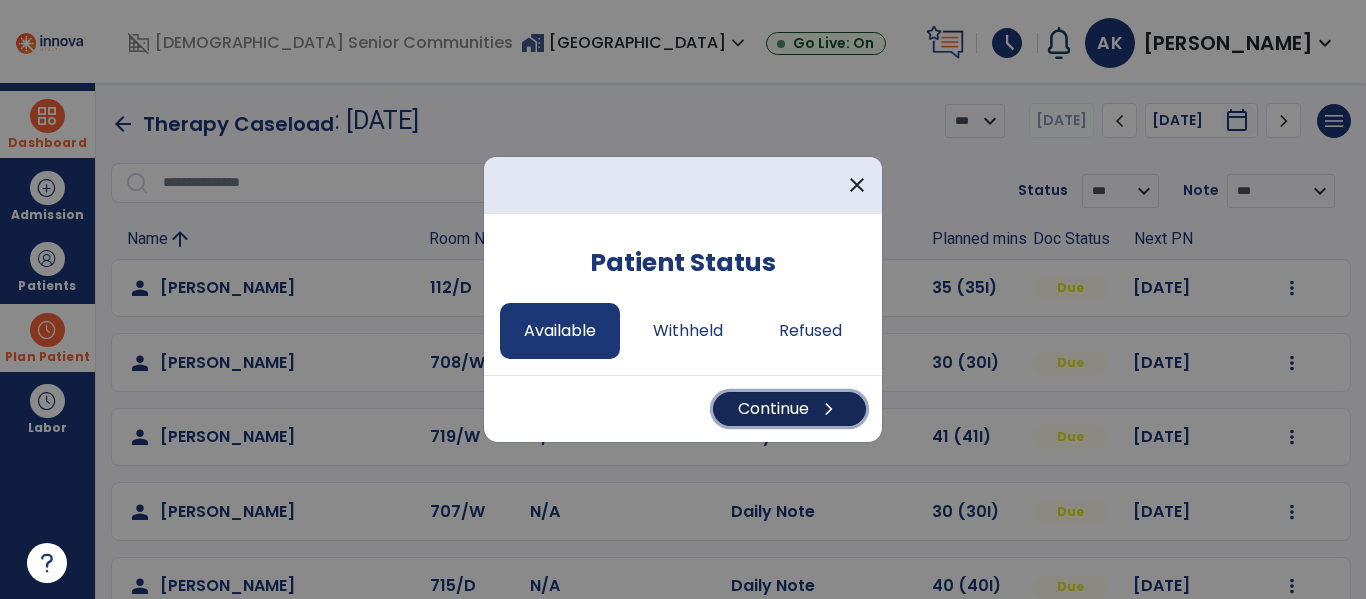 click on "Continue   chevron_right" at bounding box center [789, 409] 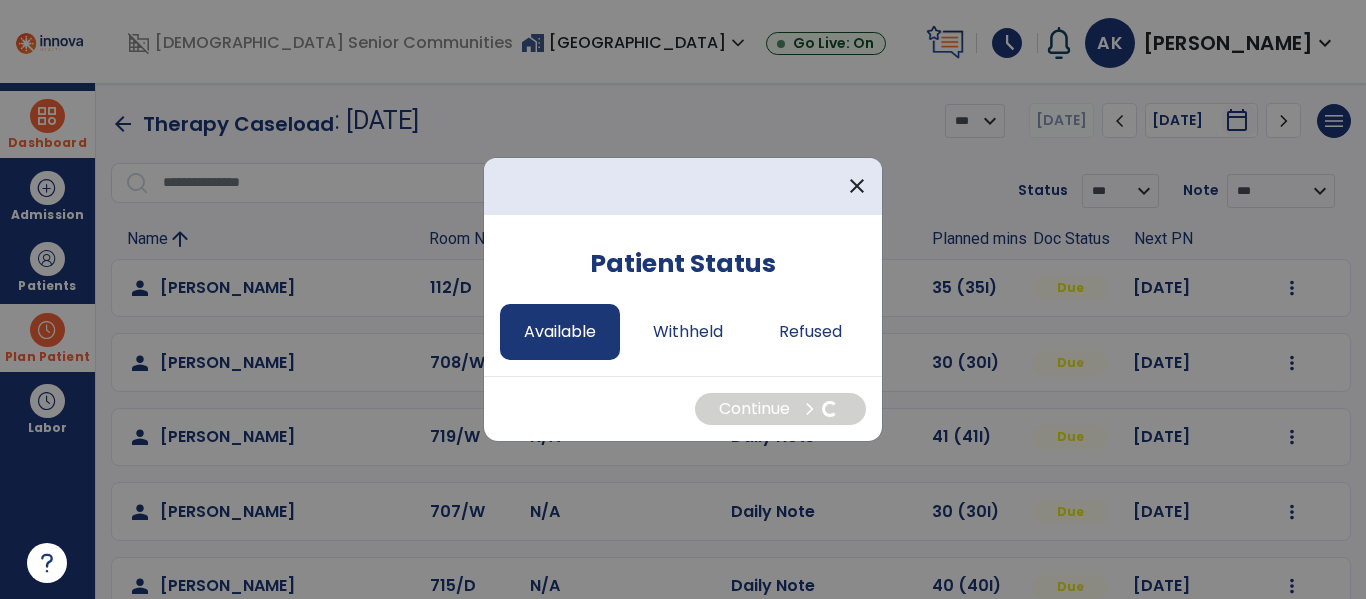 select on "*" 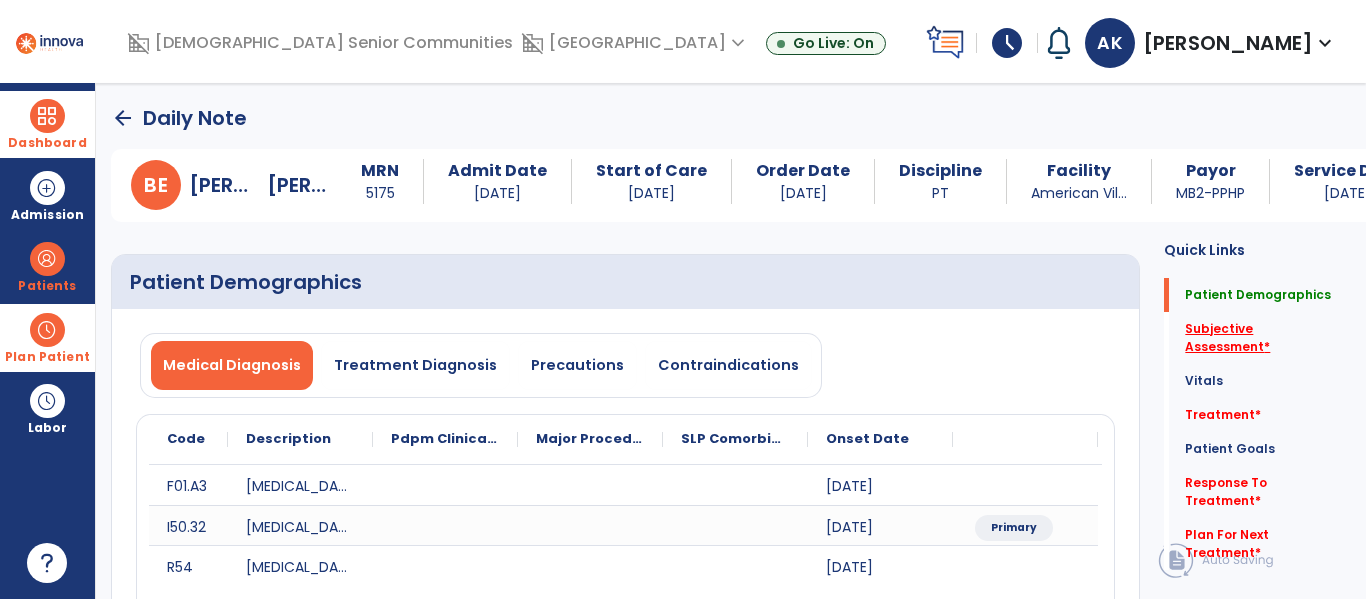 click on "Subjective Assessment   *" 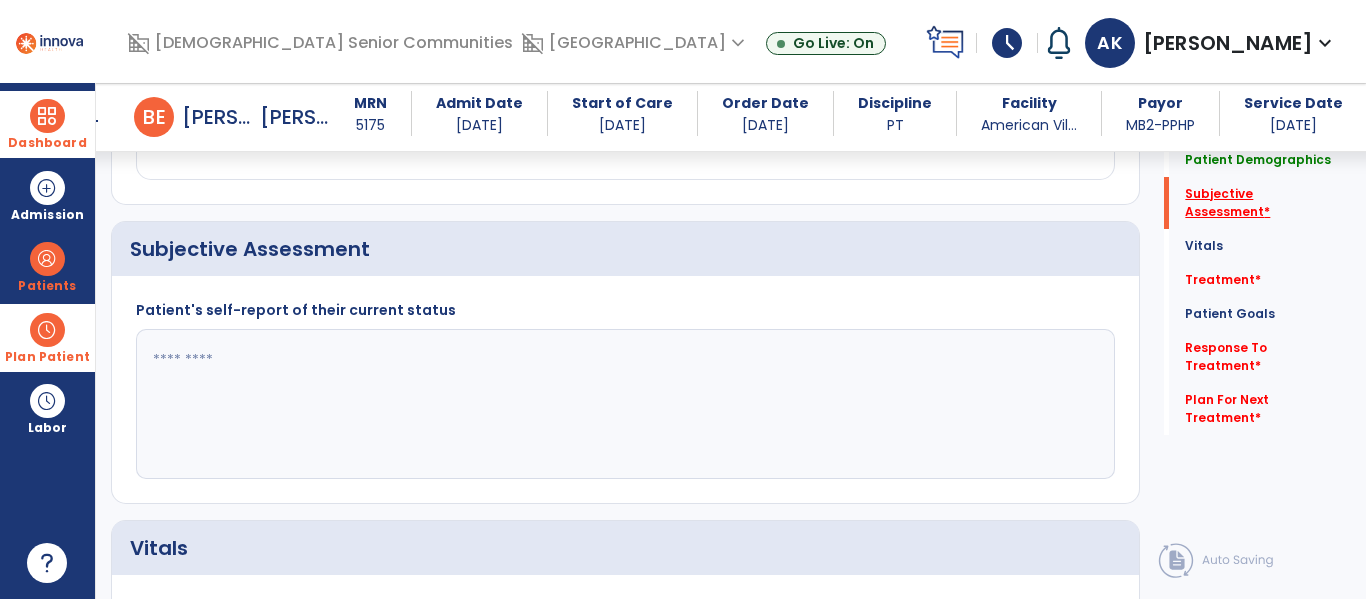 scroll, scrollTop: 457, scrollLeft: 0, axis: vertical 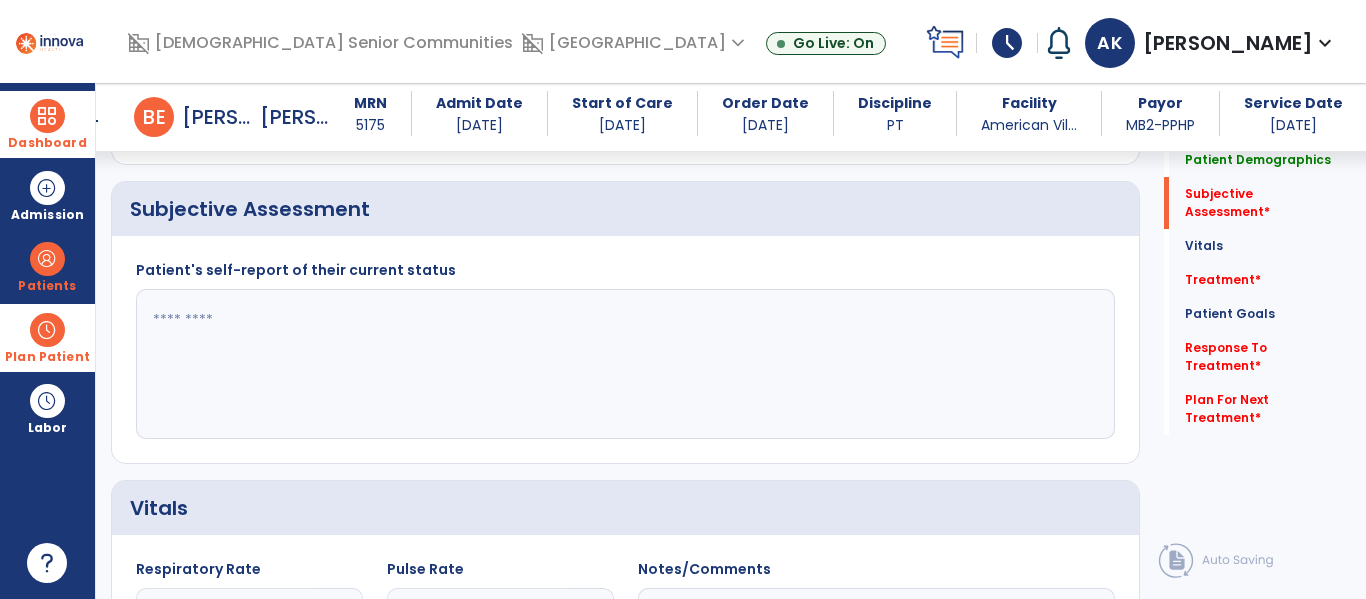 click 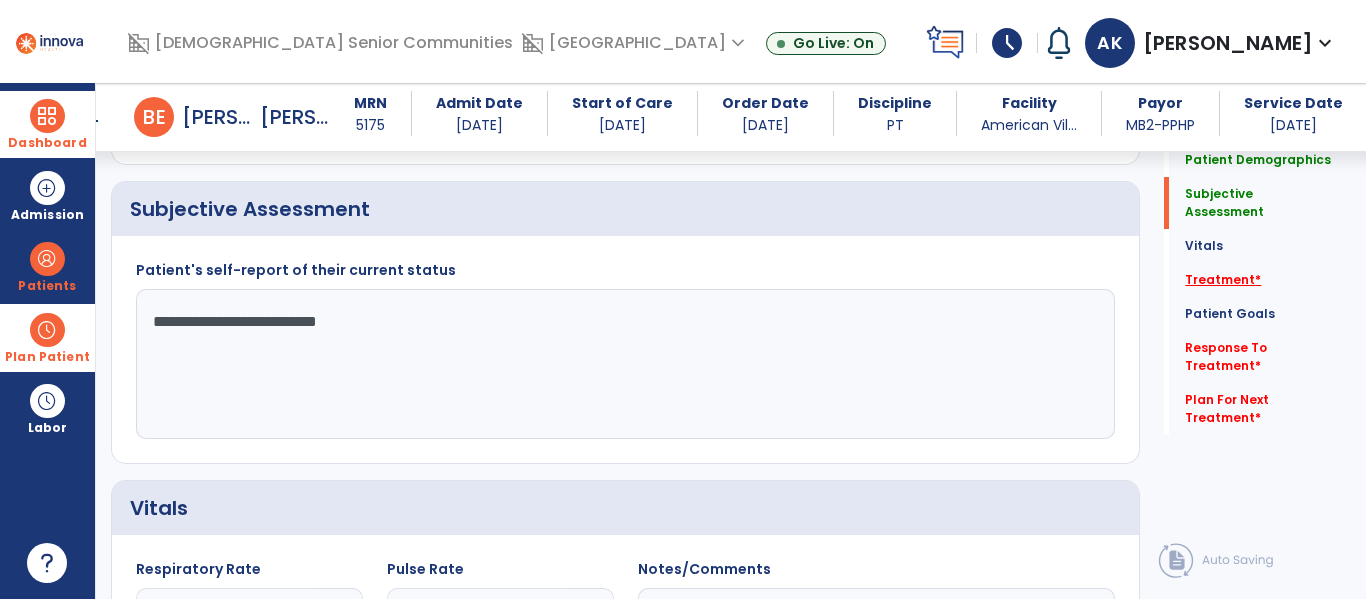 type on "**********" 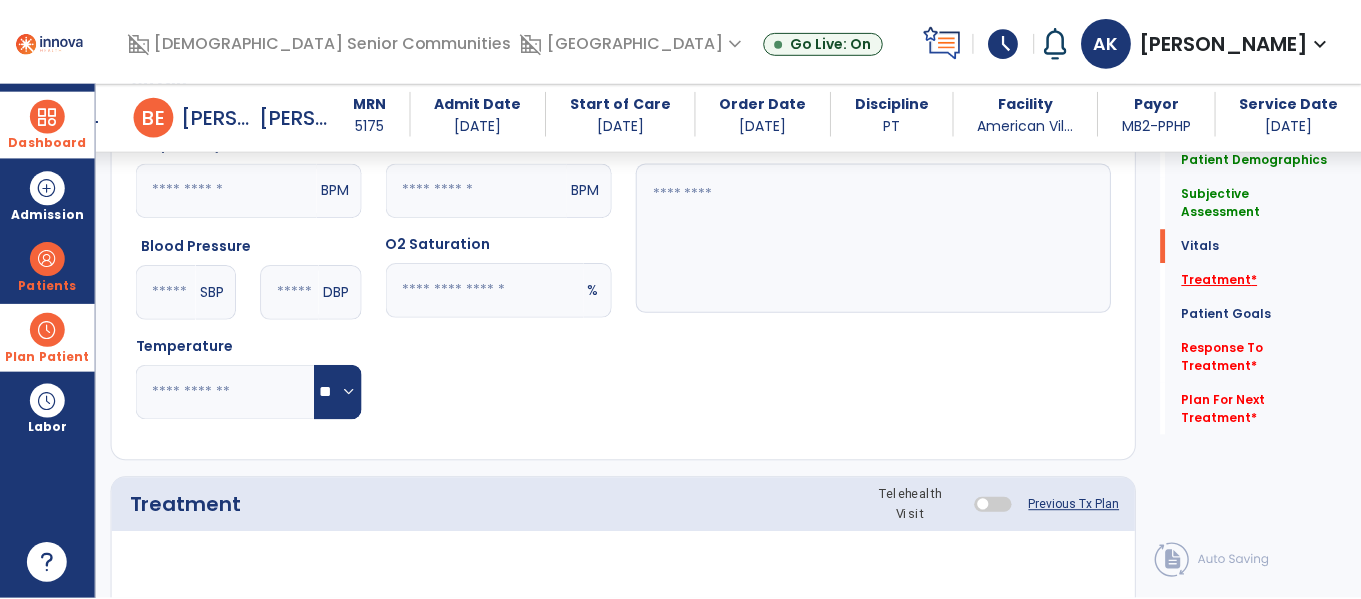 scroll, scrollTop: 1146, scrollLeft: 0, axis: vertical 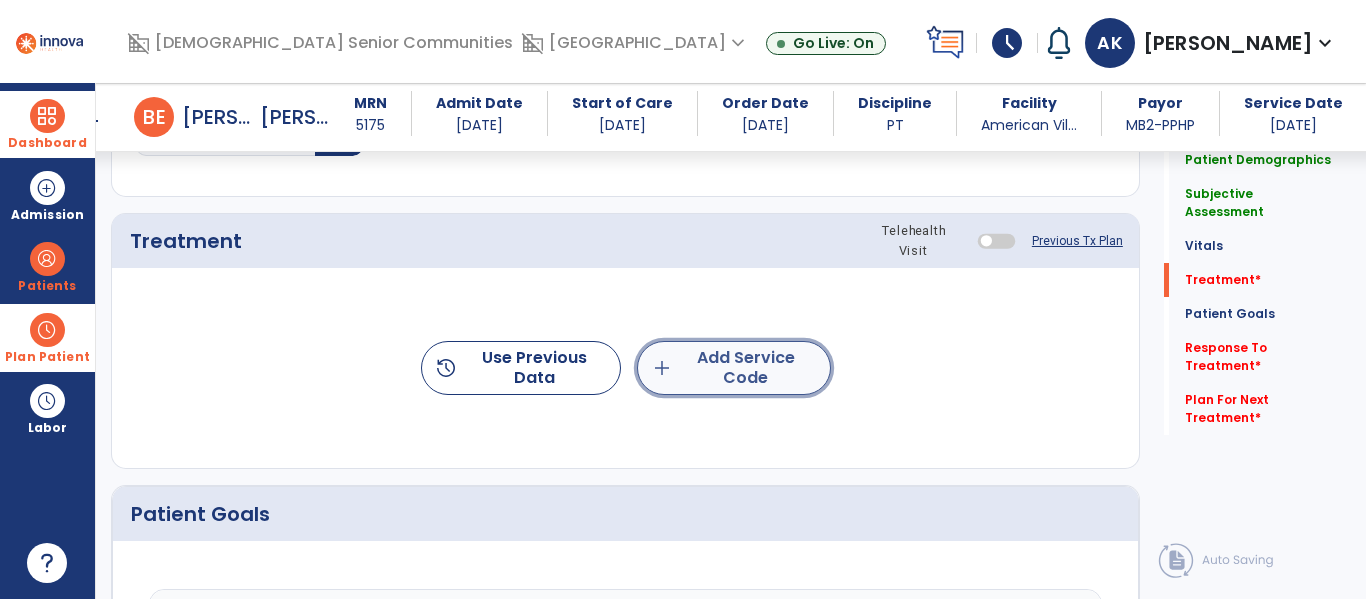 click on "add  Add Service Code" 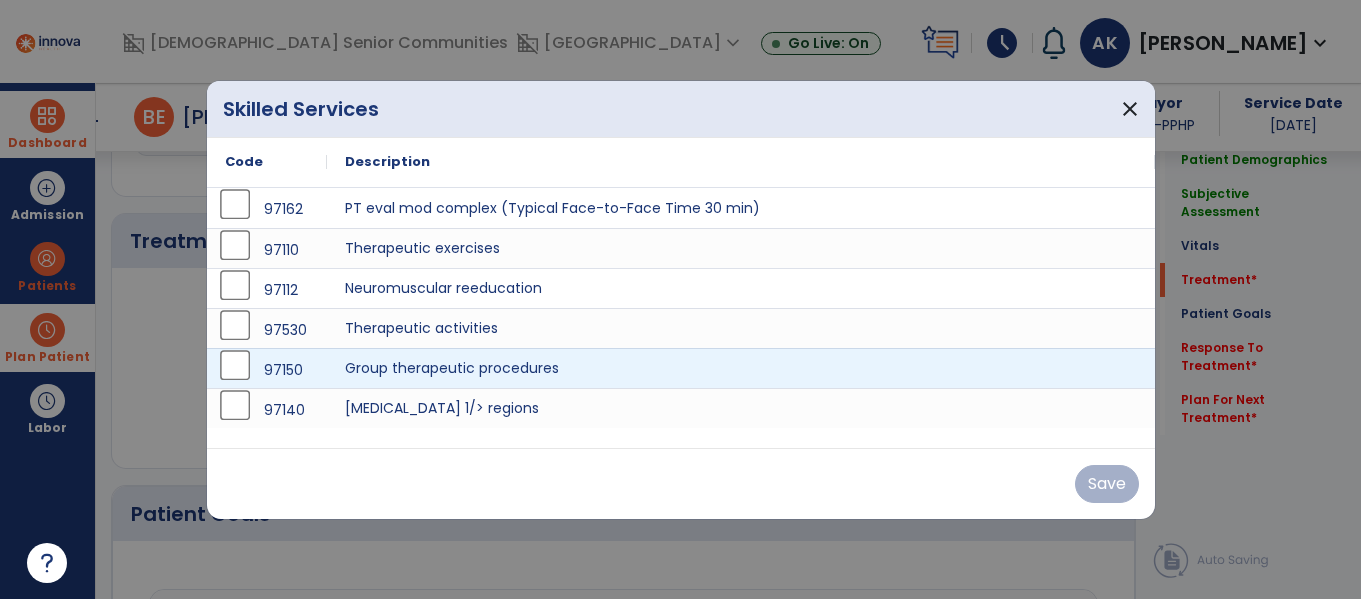 scroll, scrollTop: 1146, scrollLeft: 0, axis: vertical 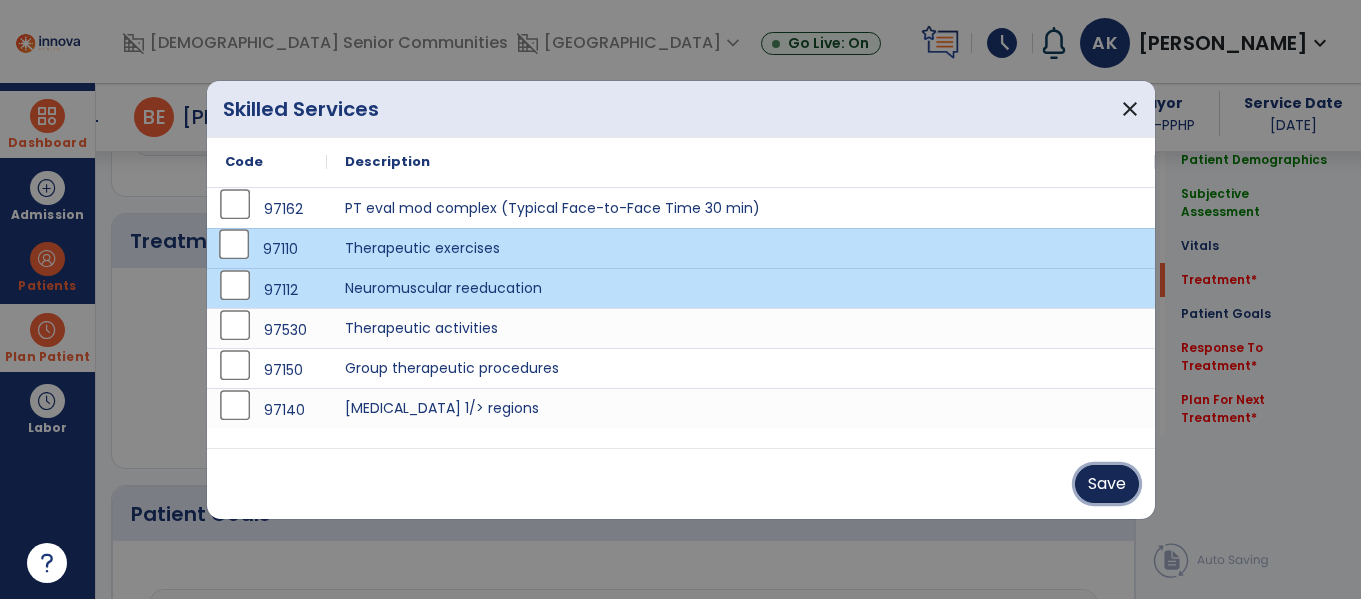 click on "Save" at bounding box center (1107, 484) 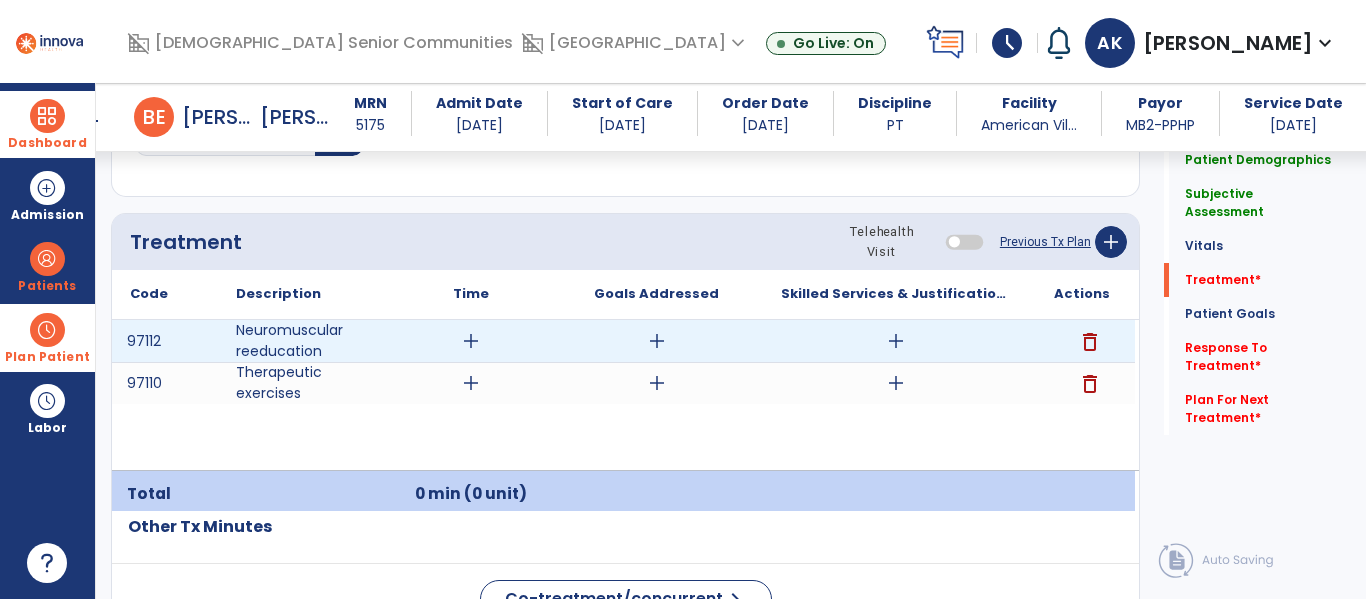 click on "add" at bounding box center [471, 341] 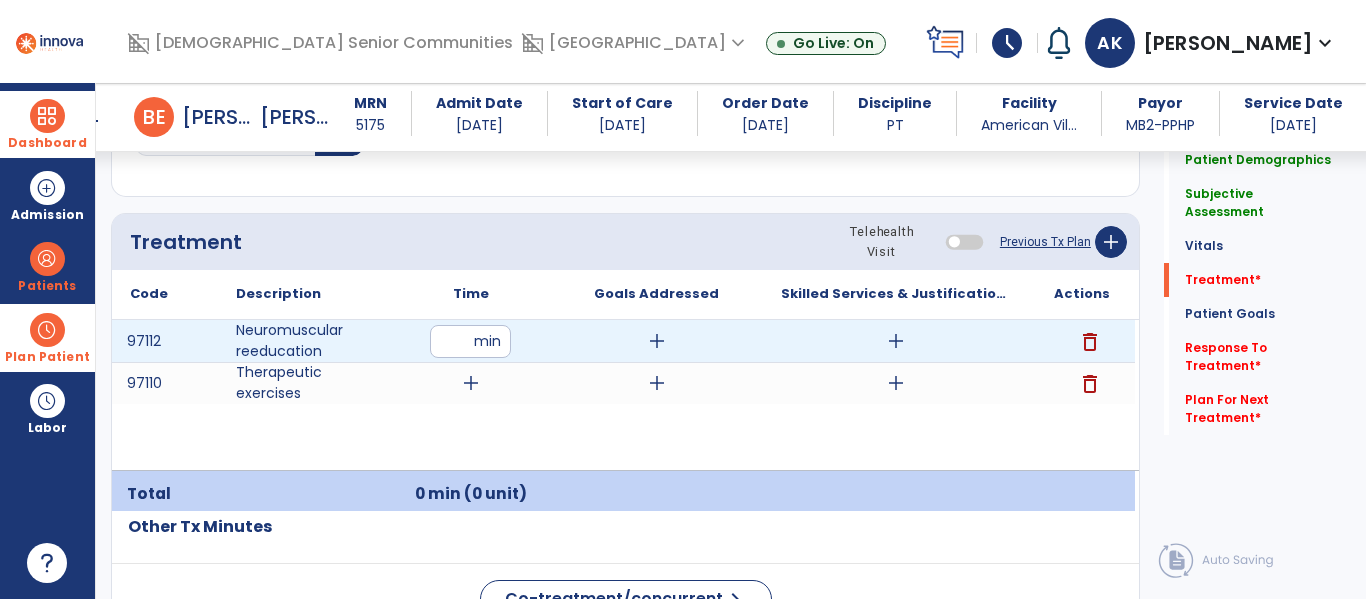 type on "**" 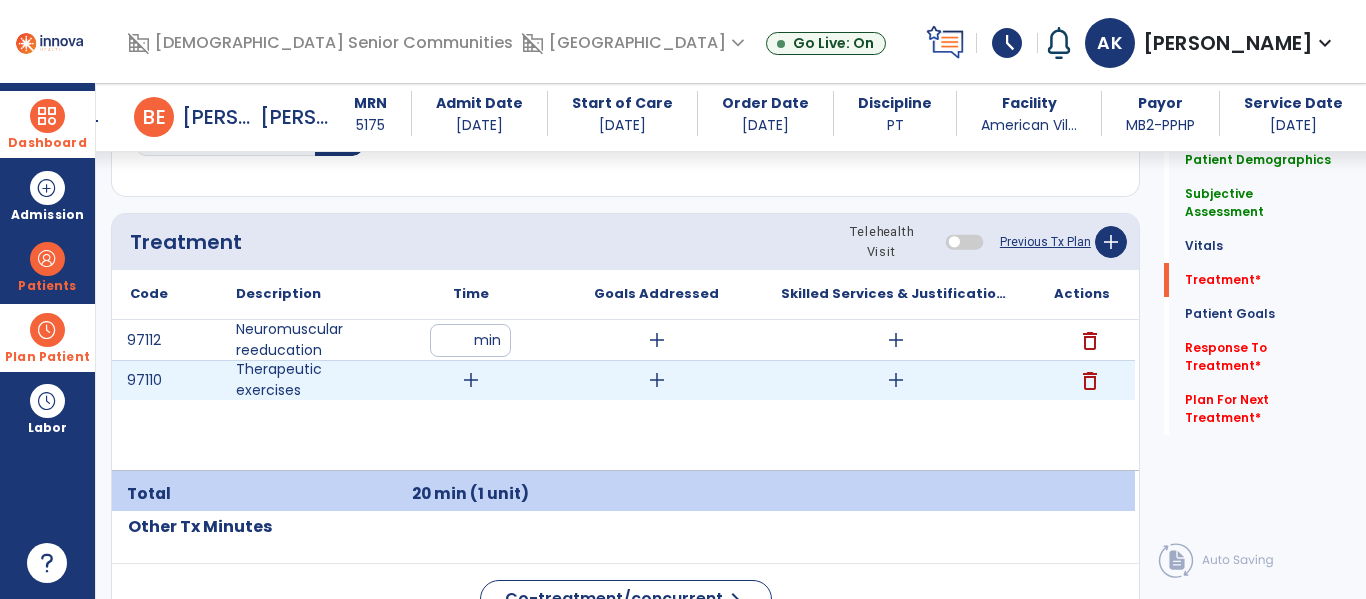 click on "add" at bounding box center [471, 380] 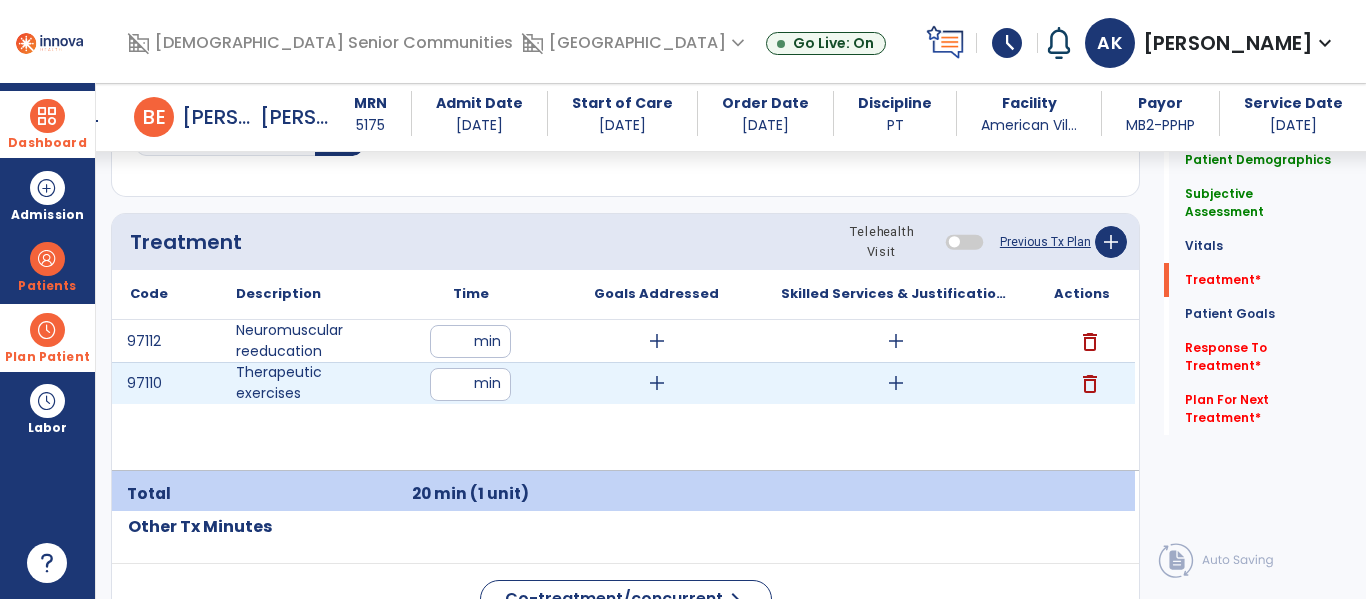 type on "**" 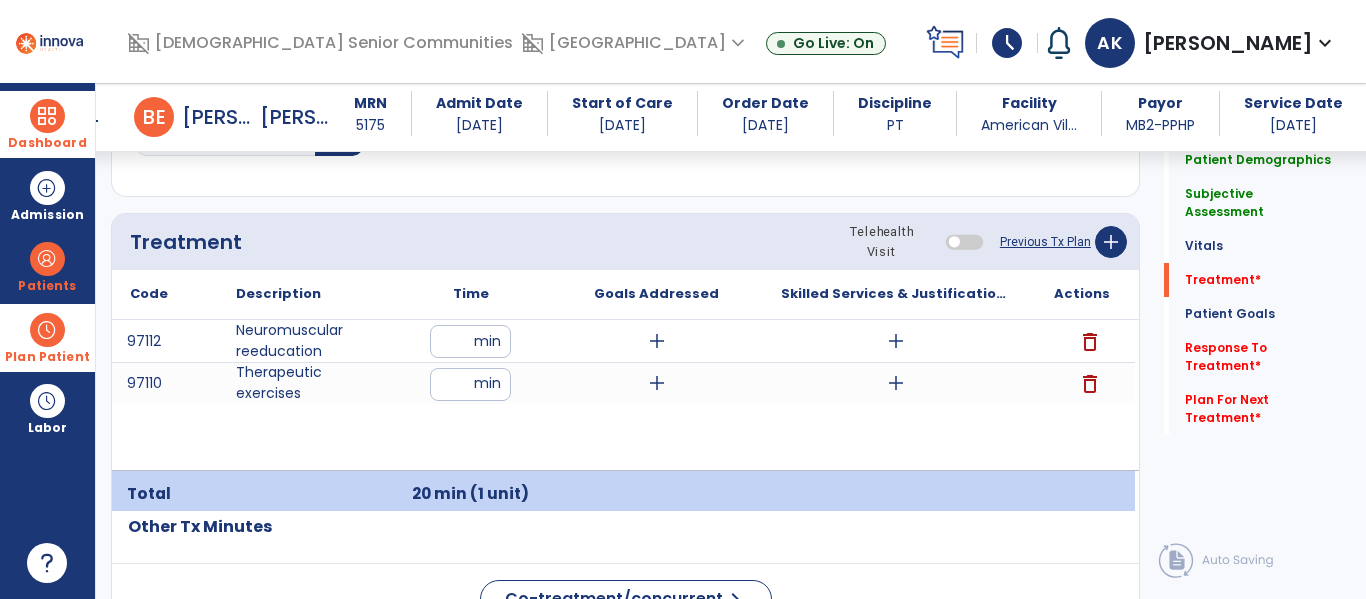 click on "97112  Neuromuscular reeducation  ** min add add delete 97110  Therapeutic exercises  ** min add add delete" at bounding box center [623, 395] 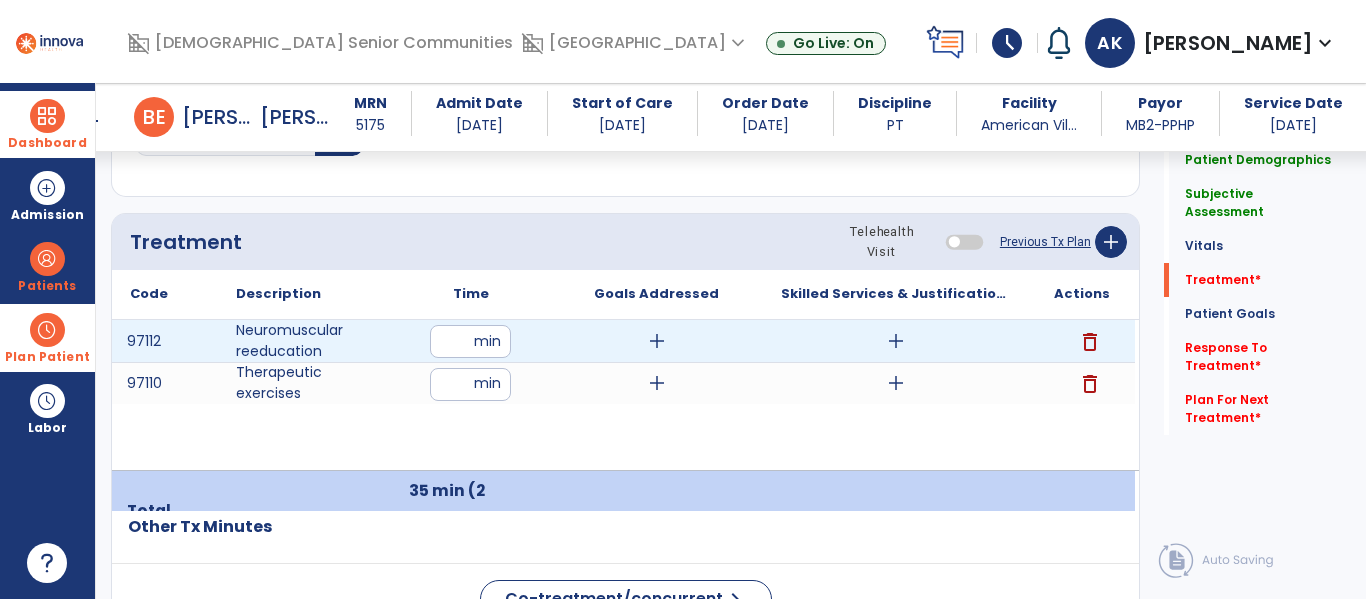 click on "add" at bounding box center (896, 341) 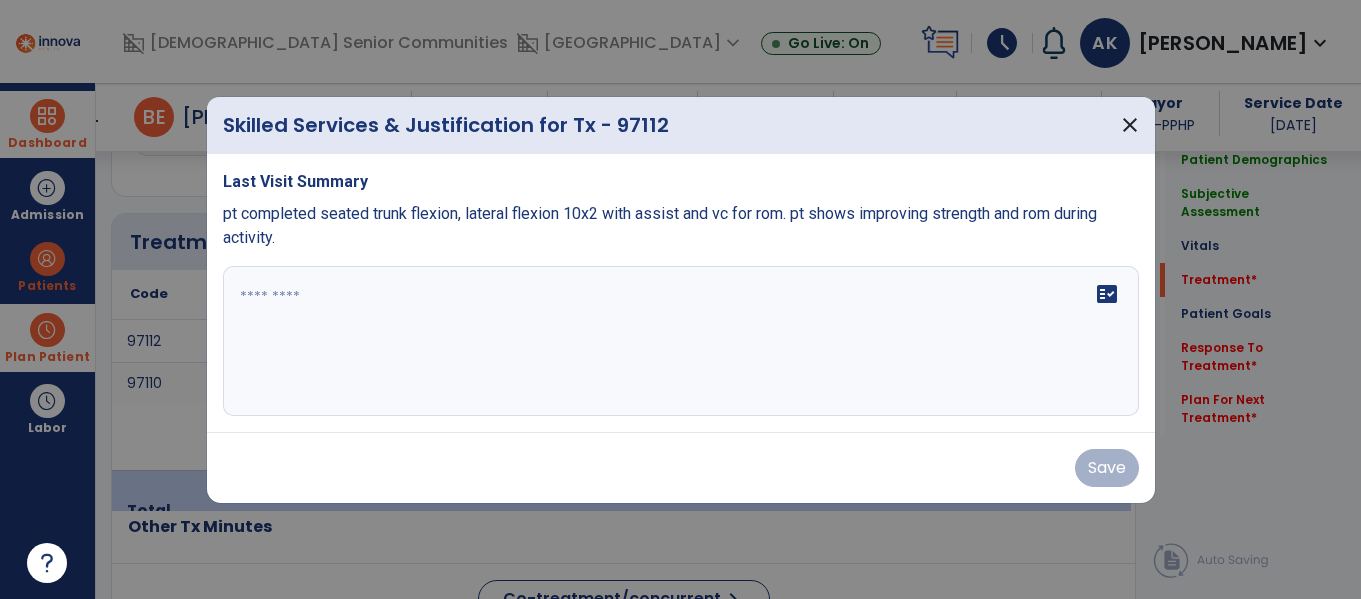 scroll, scrollTop: 1146, scrollLeft: 0, axis: vertical 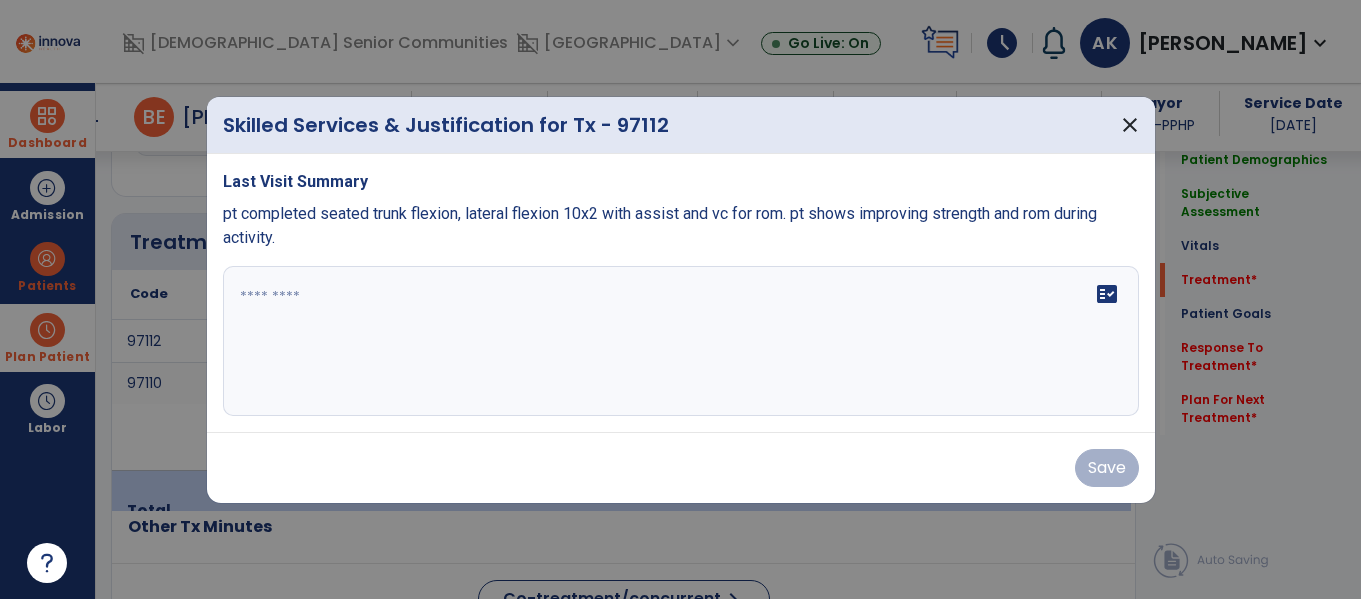 click on "fact_check" at bounding box center (681, 341) 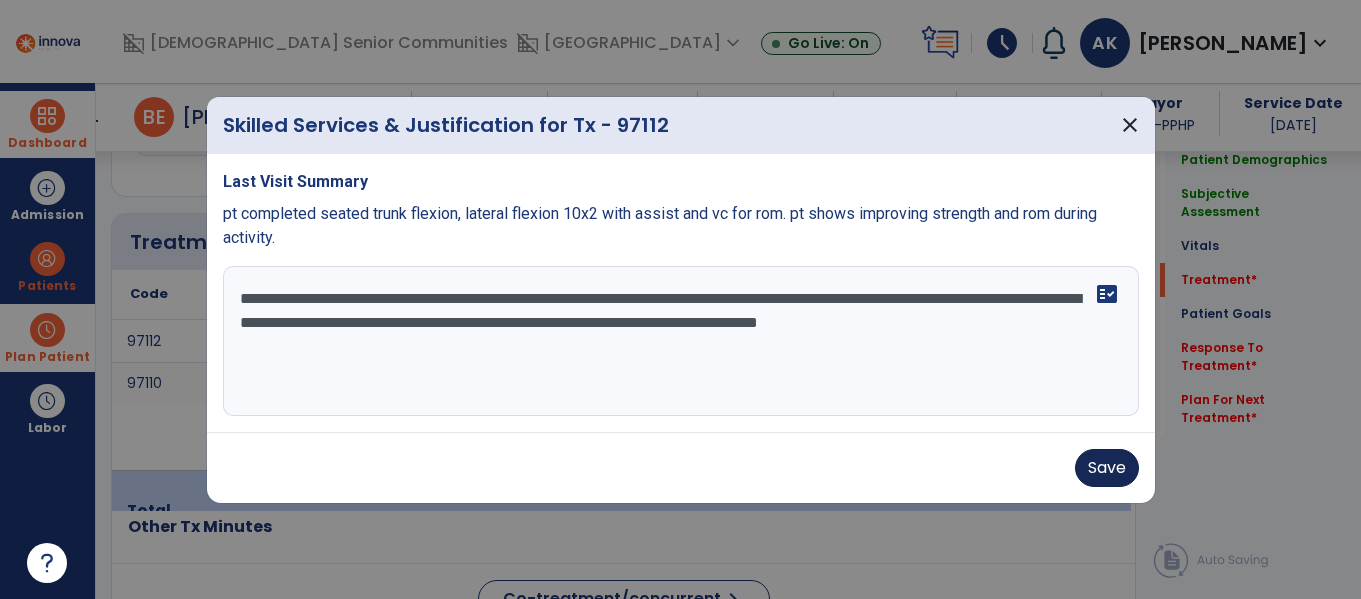 type on "**********" 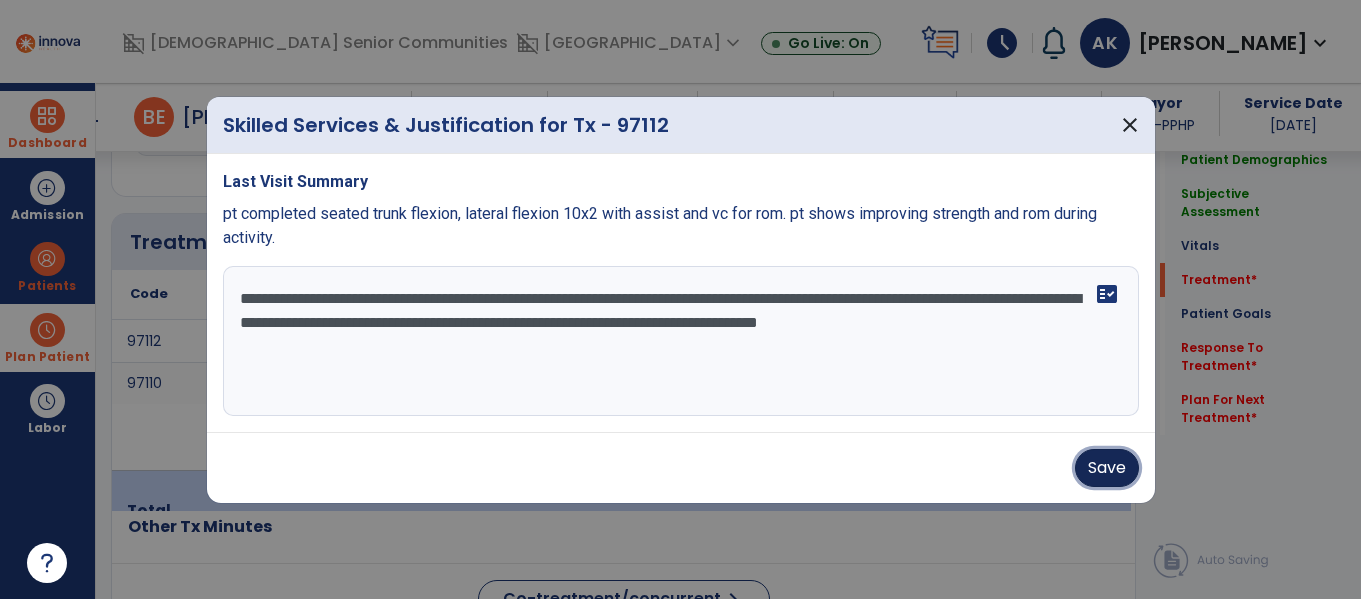 click on "Save" at bounding box center (1107, 468) 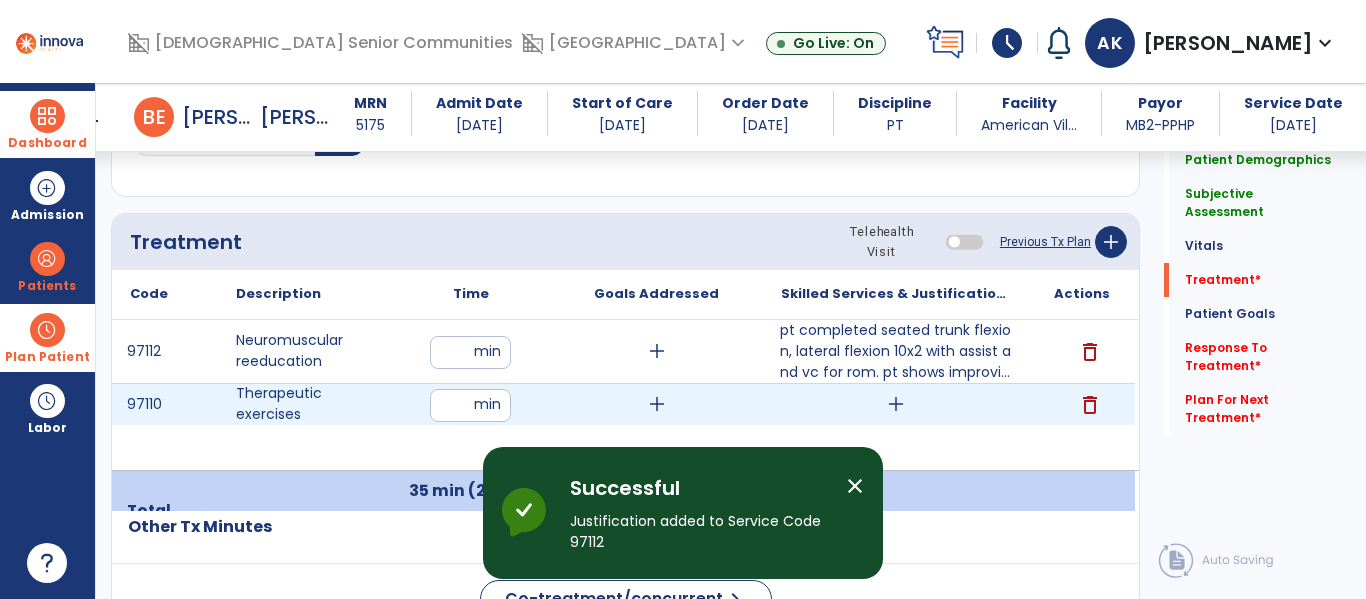 click on "add" at bounding box center (896, 404) 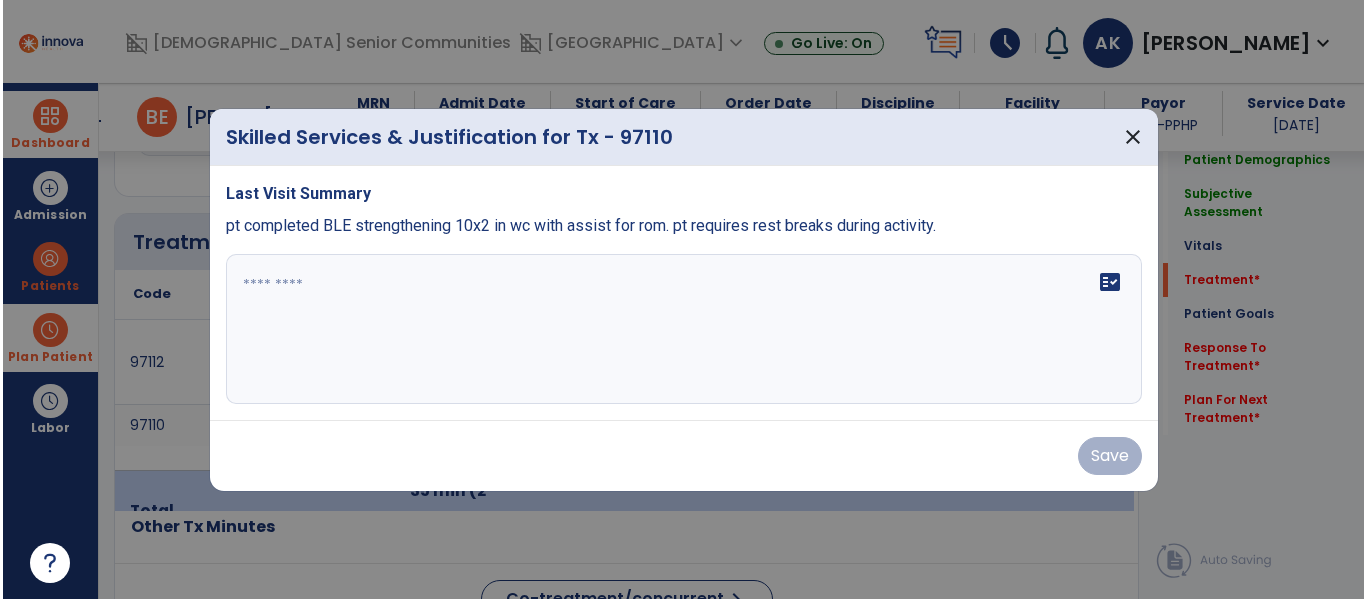 scroll, scrollTop: 1146, scrollLeft: 0, axis: vertical 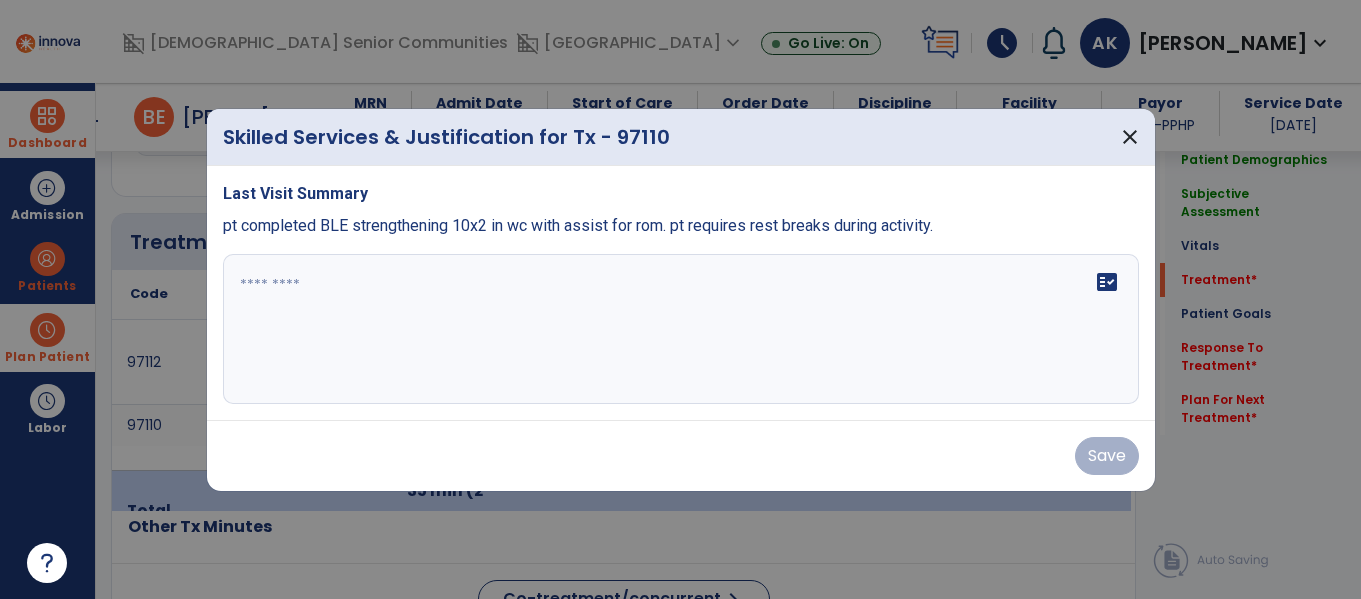 click on "fact_check" at bounding box center (681, 329) 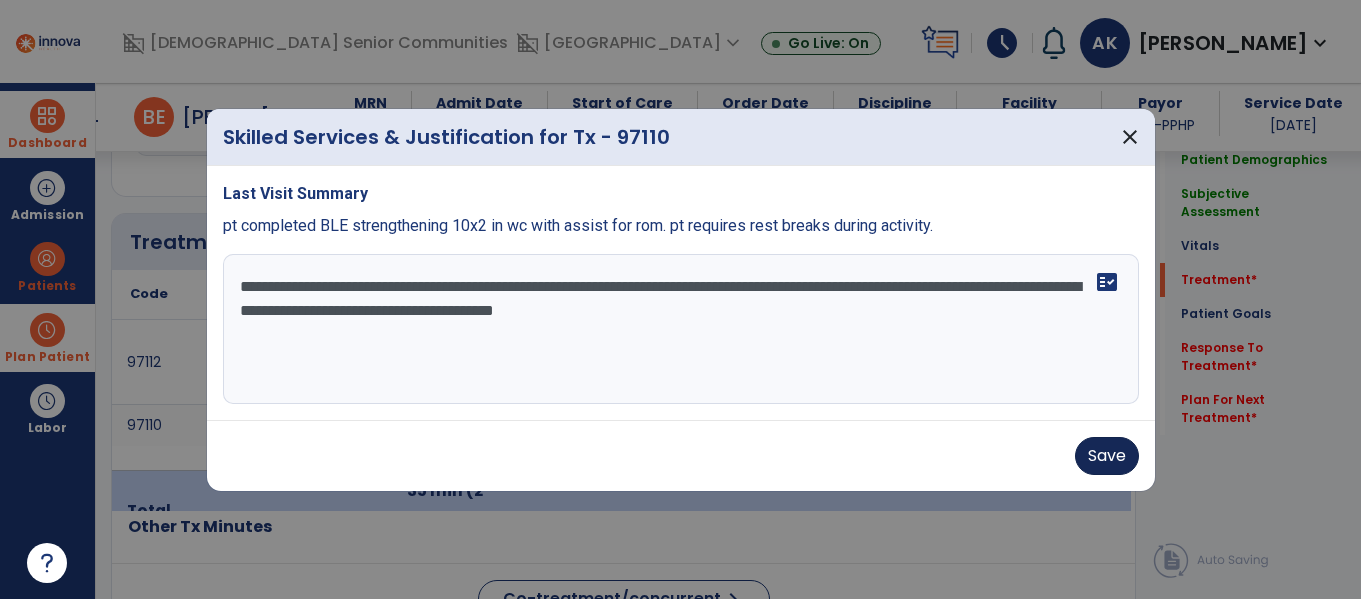 type on "**********" 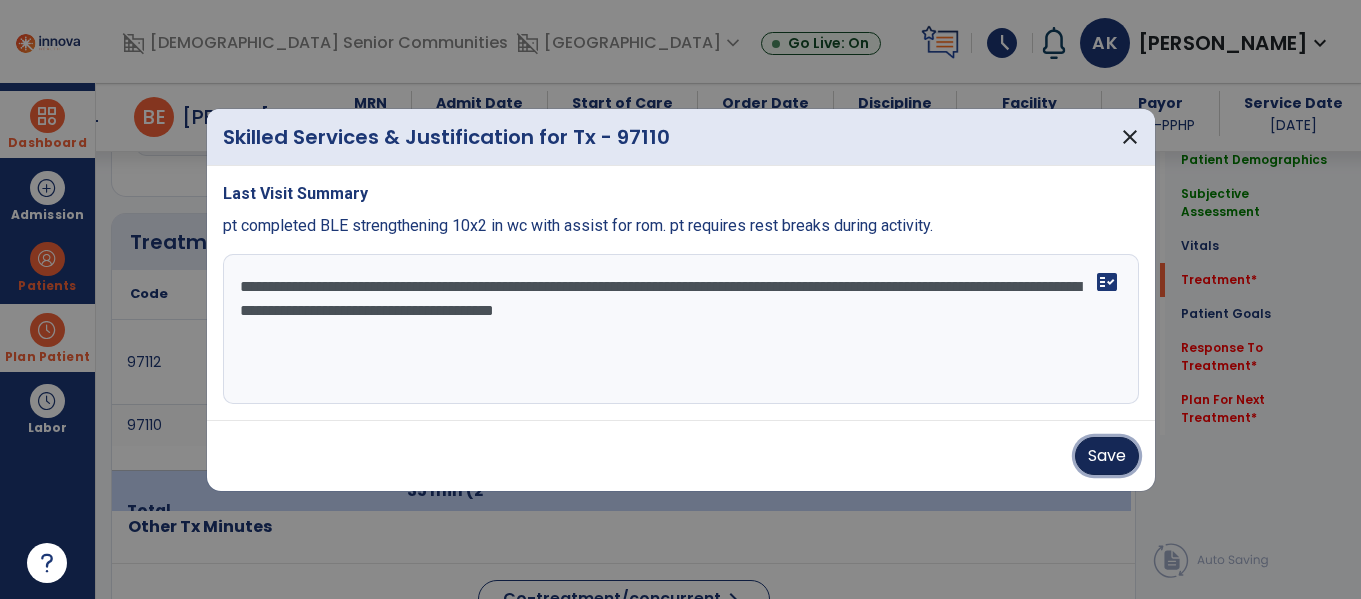 click on "Save" at bounding box center (1107, 456) 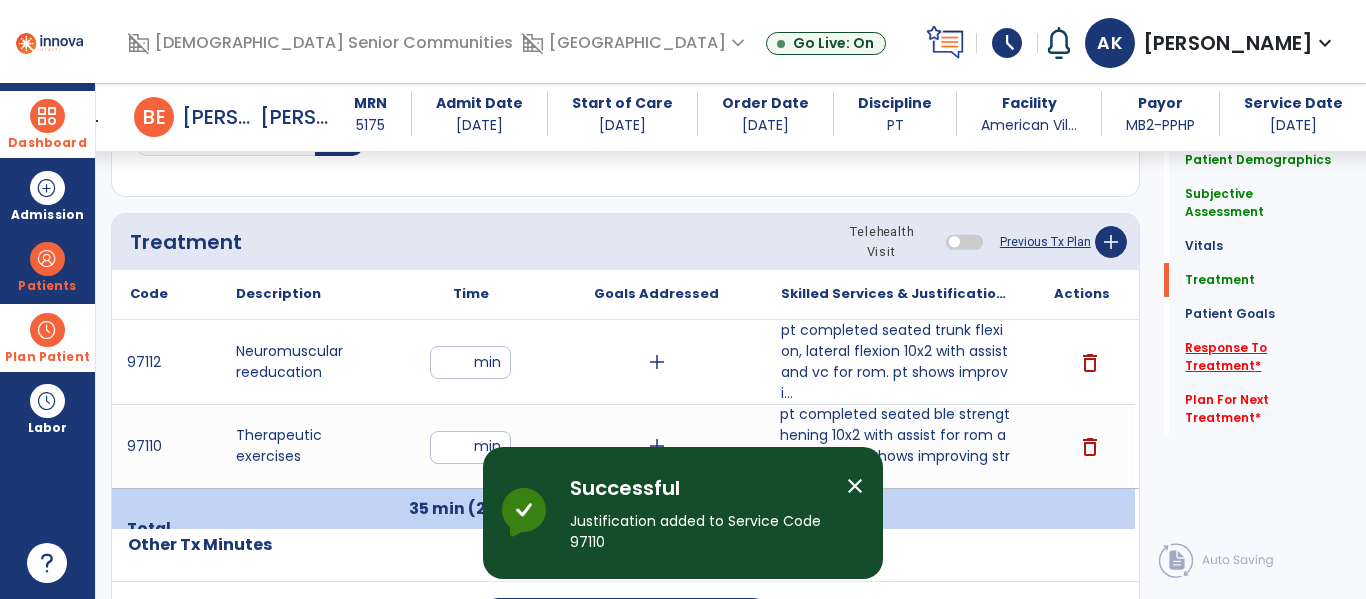 click on "Response To Treatment   *" 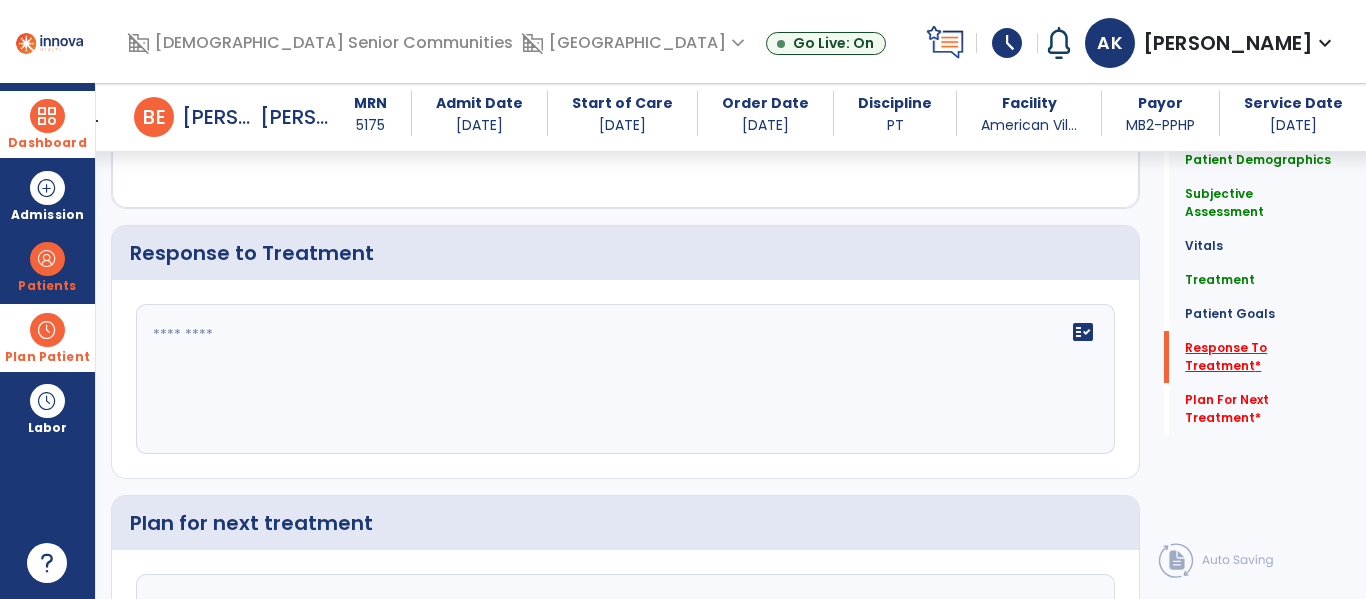 scroll, scrollTop: 2190, scrollLeft: 0, axis: vertical 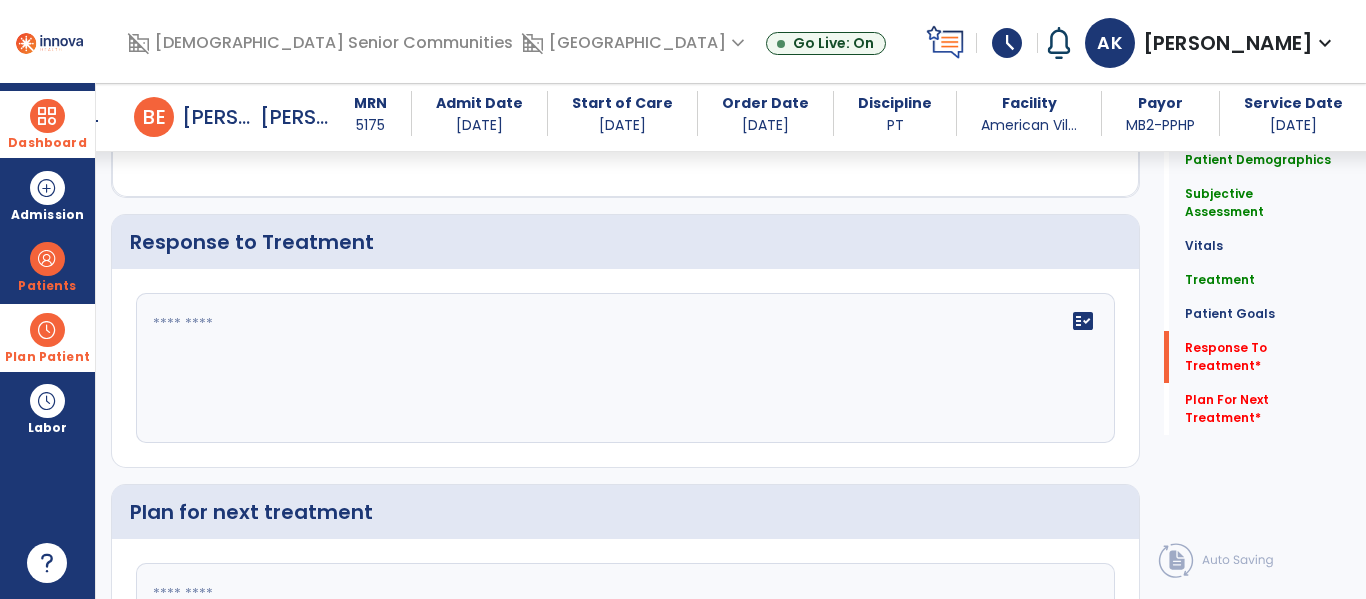 click on "fact_check" 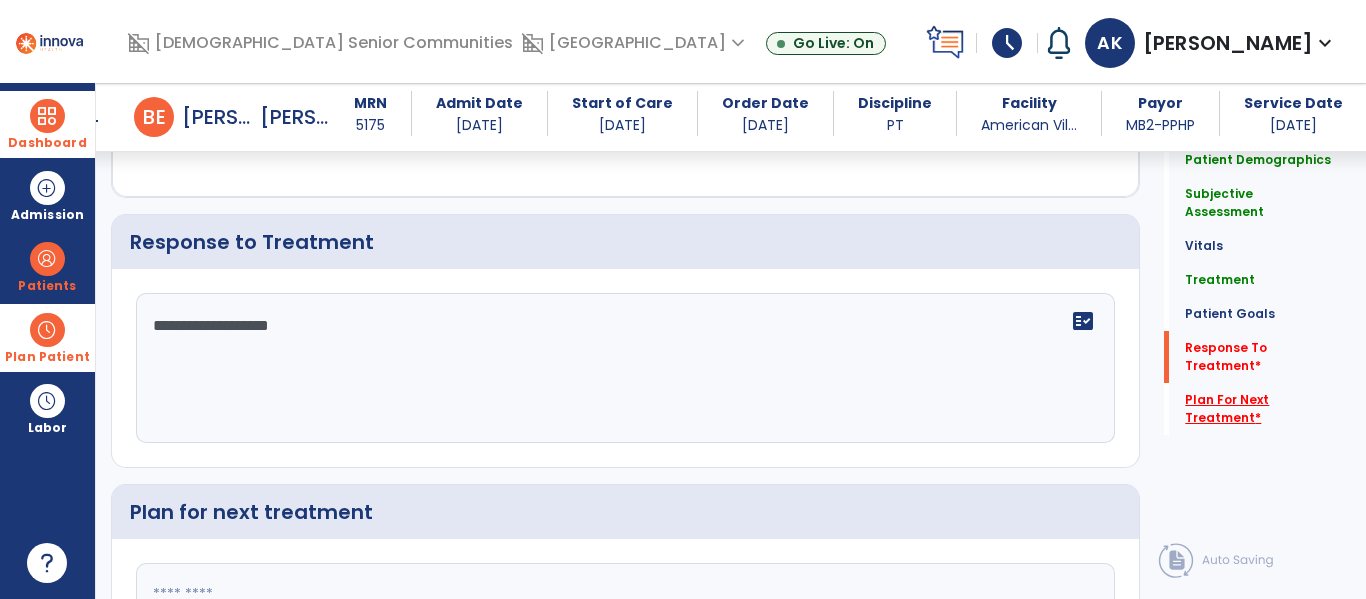 type on "**********" 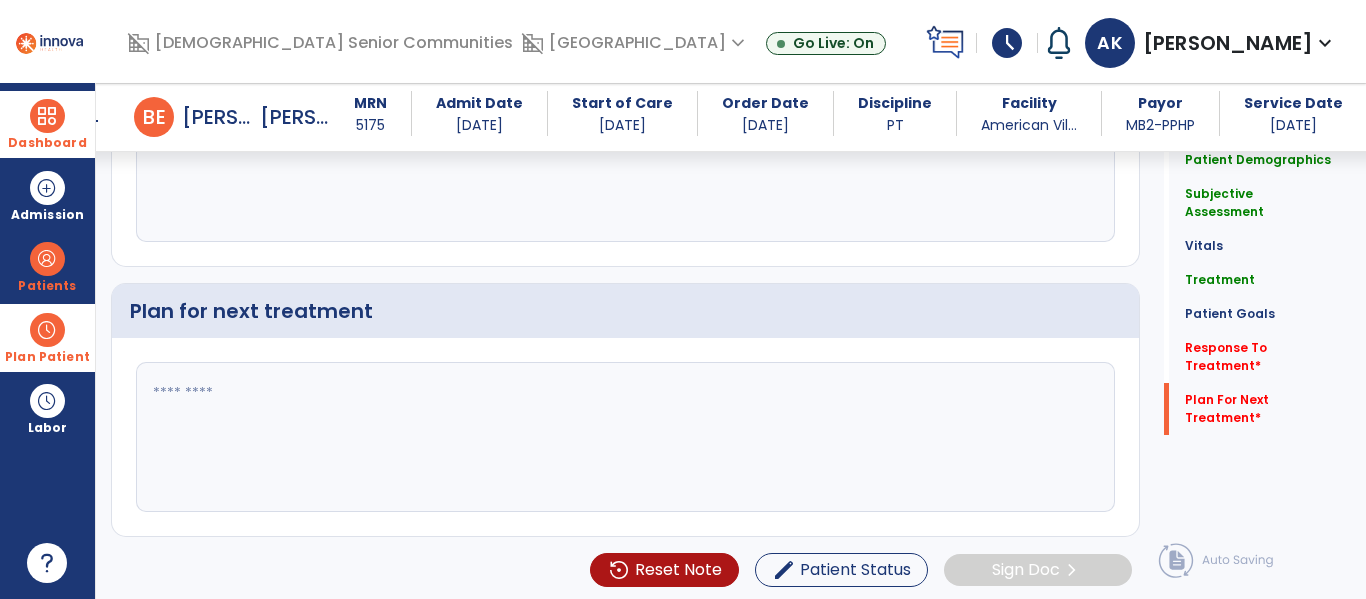 scroll, scrollTop: 2395, scrollLeft: 0, axis: vertical 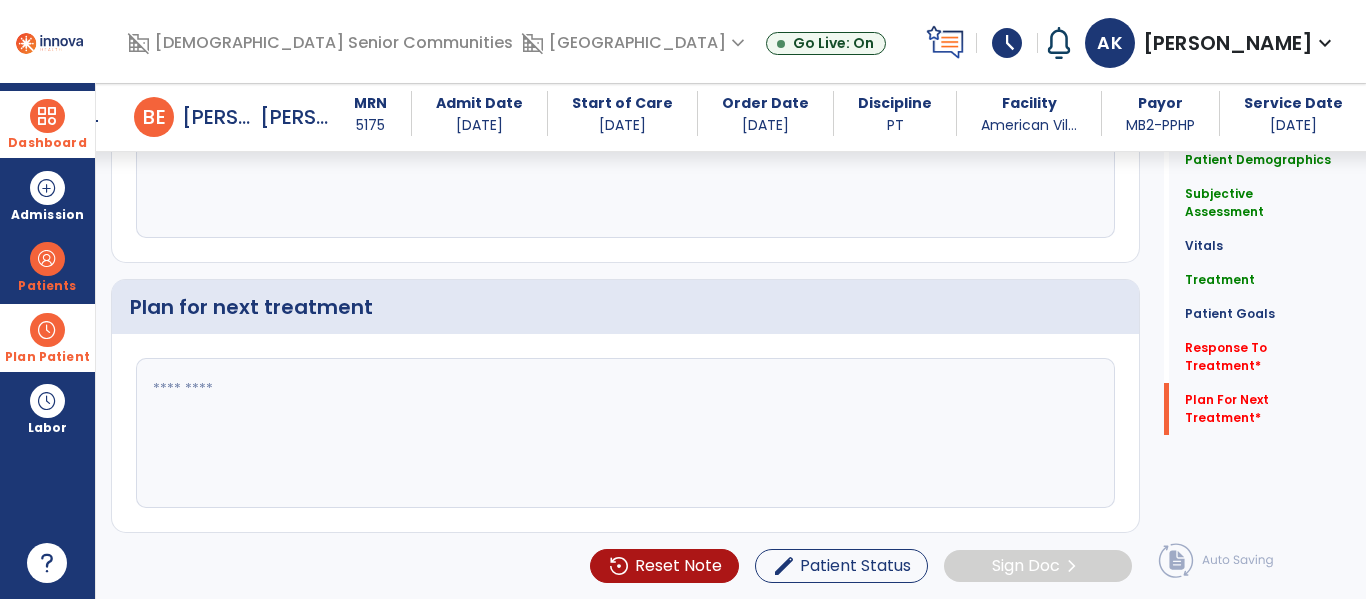 click 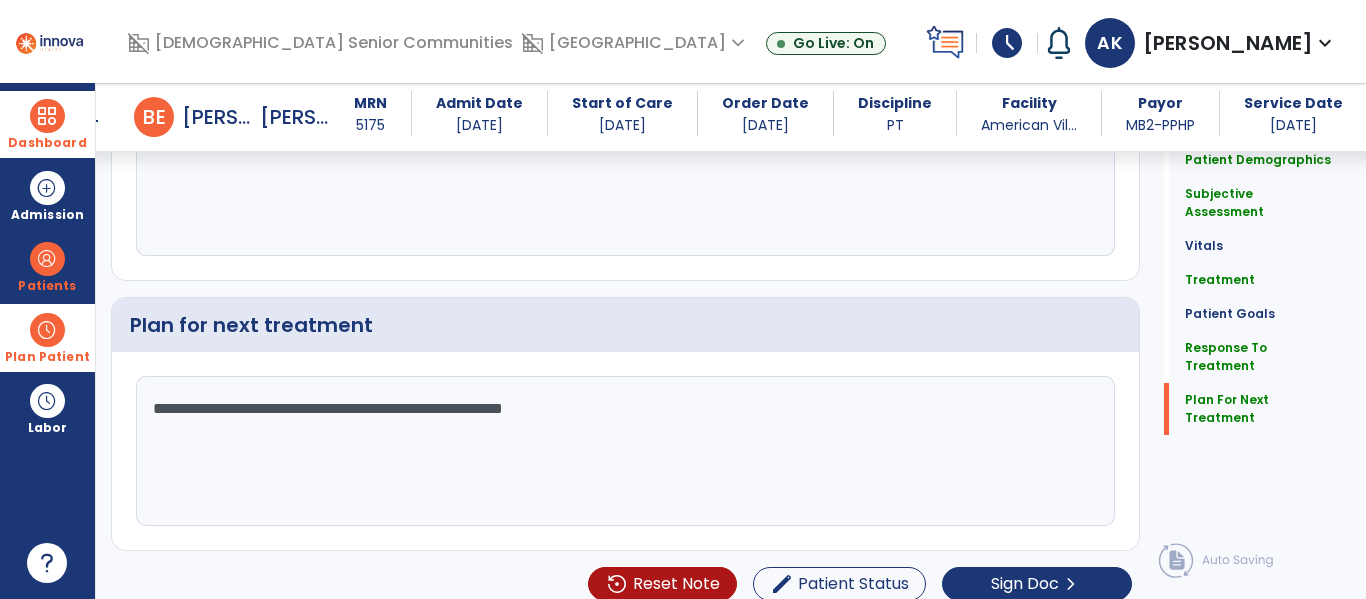 scroll, scrollTop: 2395, scrollLeft: 0, axis: vertical 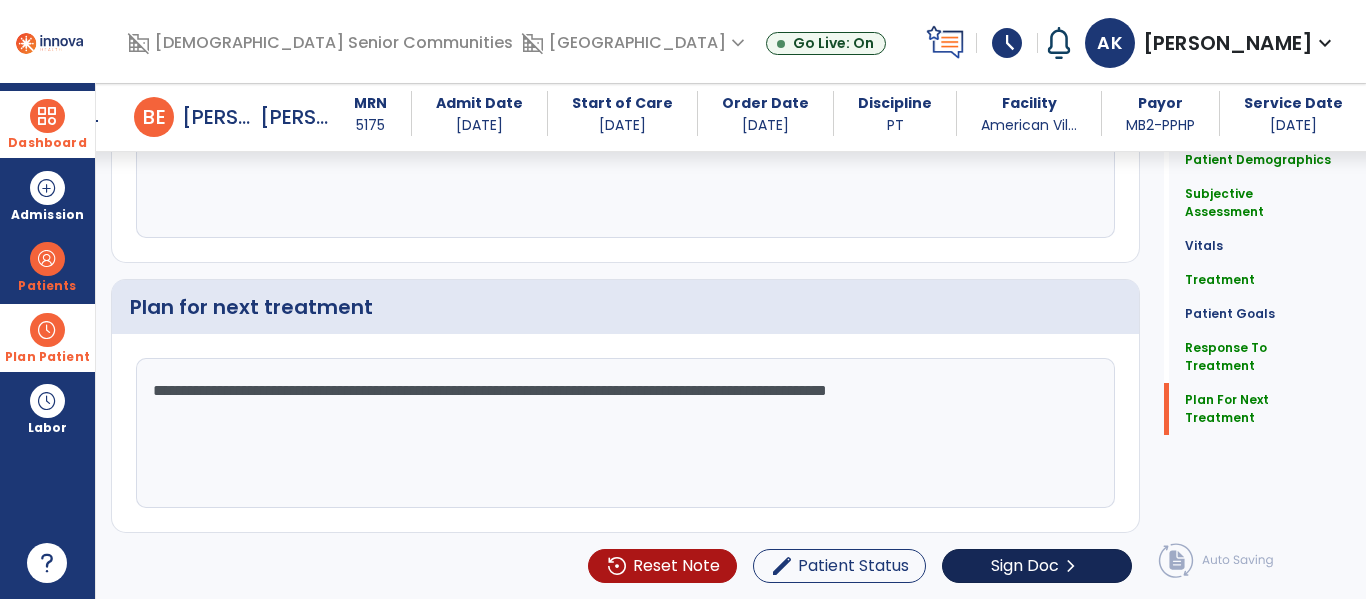 type on "**********" 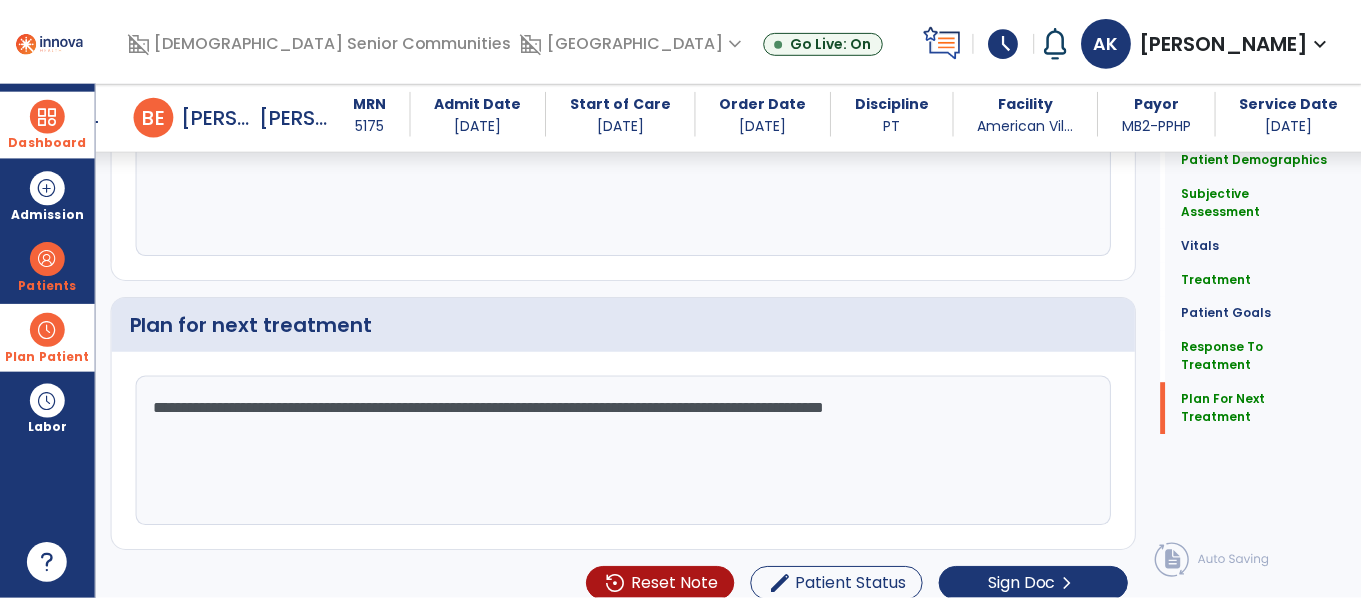 scroll, scrollTop: 2395, scrollLeft: 0, axis: vertical 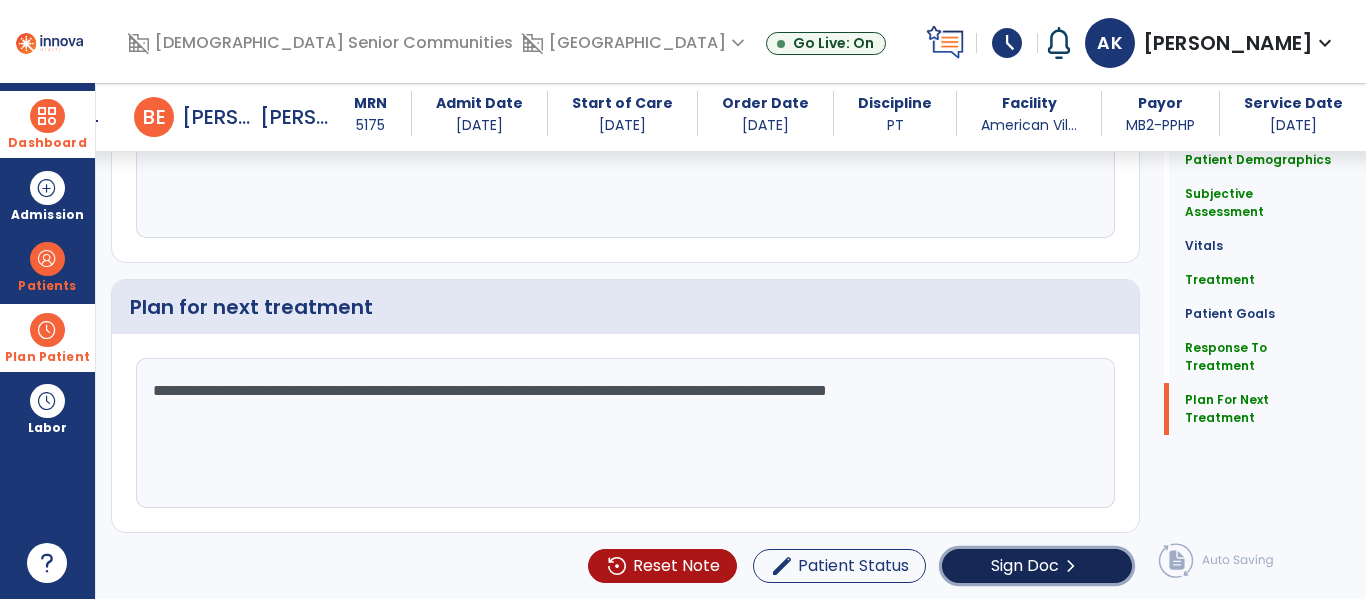 click on "Sign Doc" 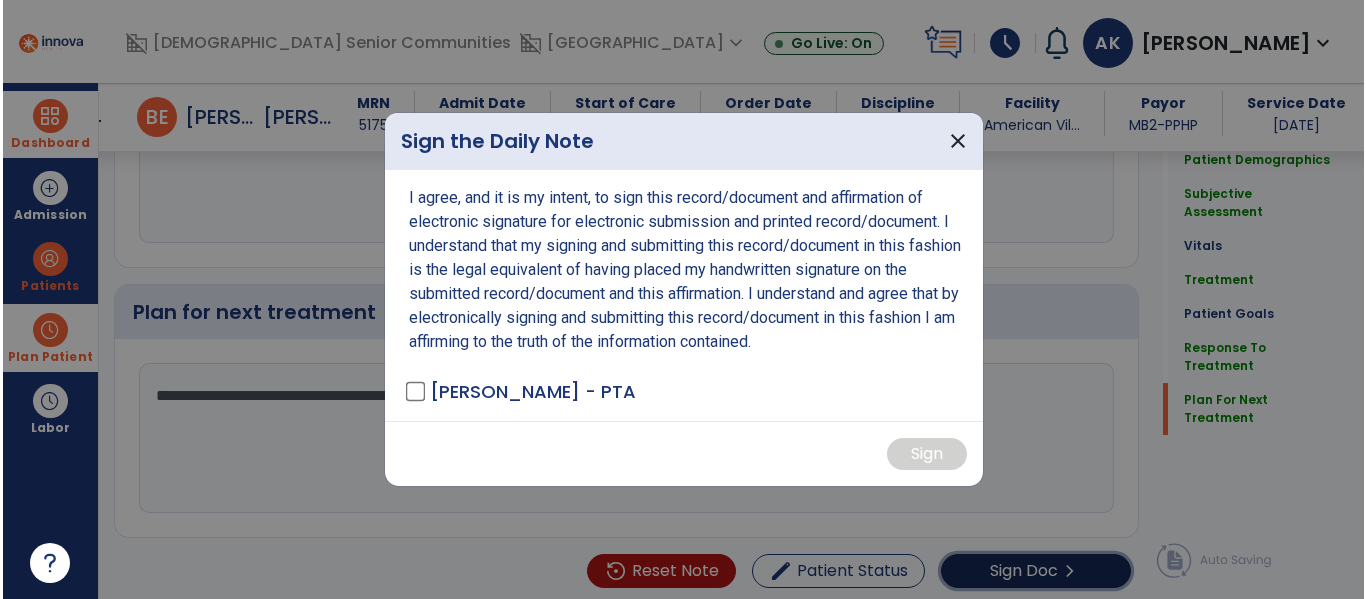 scroll, scrollTop: 2395, scrollLeft: 0, axis: vertical 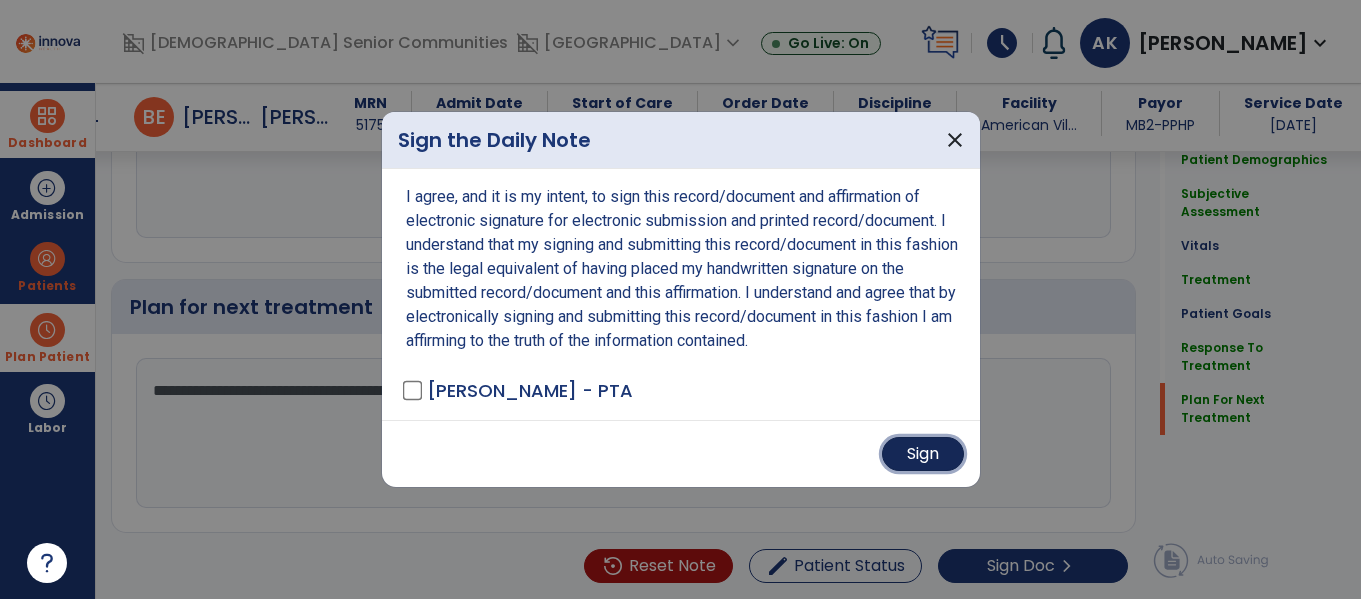 click on "Sign" at bounding box center (923, 454) 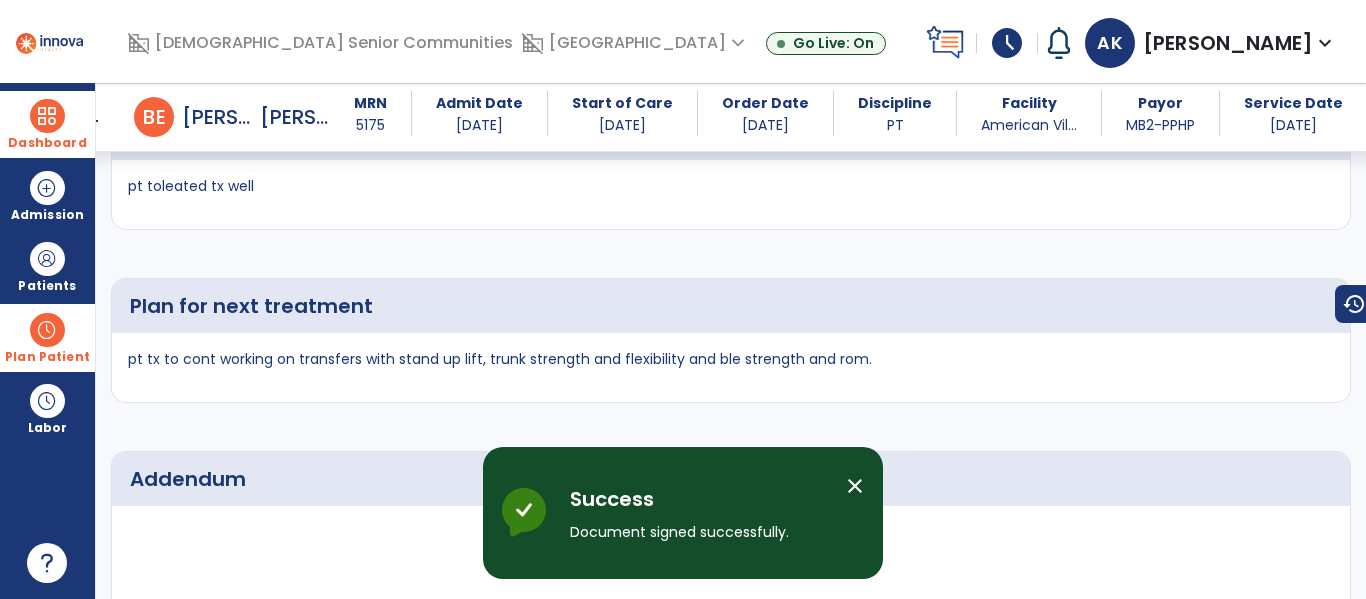 scroll, scrollTop: 3094, scrollLeft: 0, axis: vertical 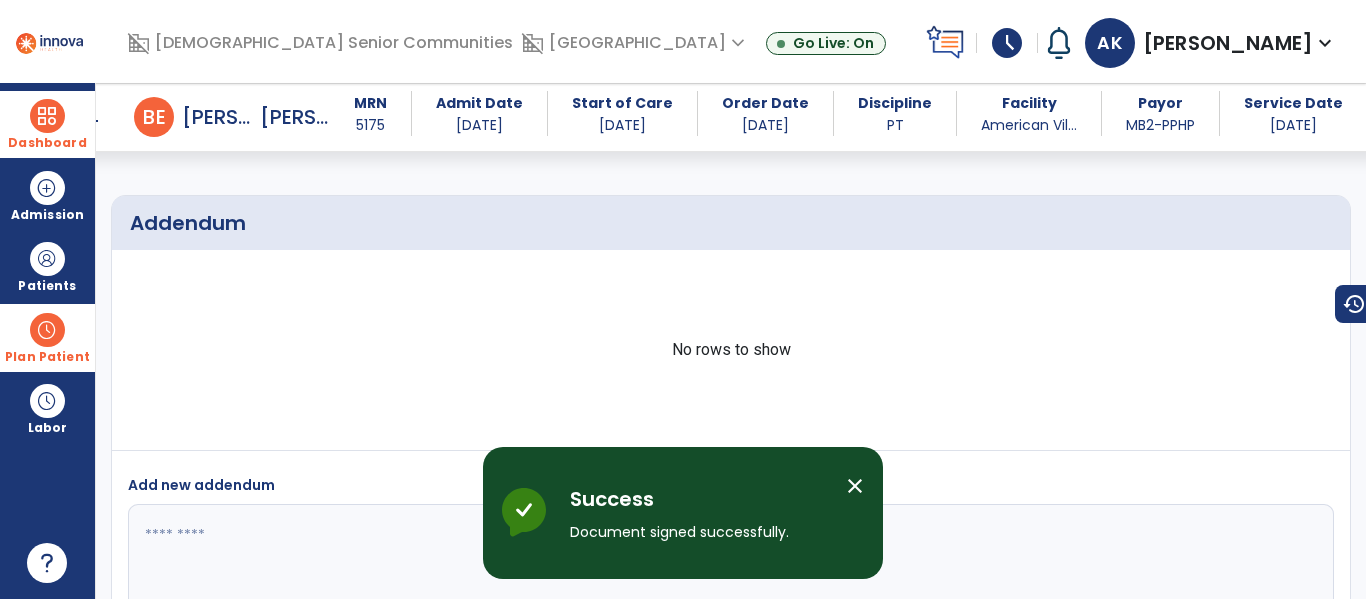 click at bounding box center [47, 116] 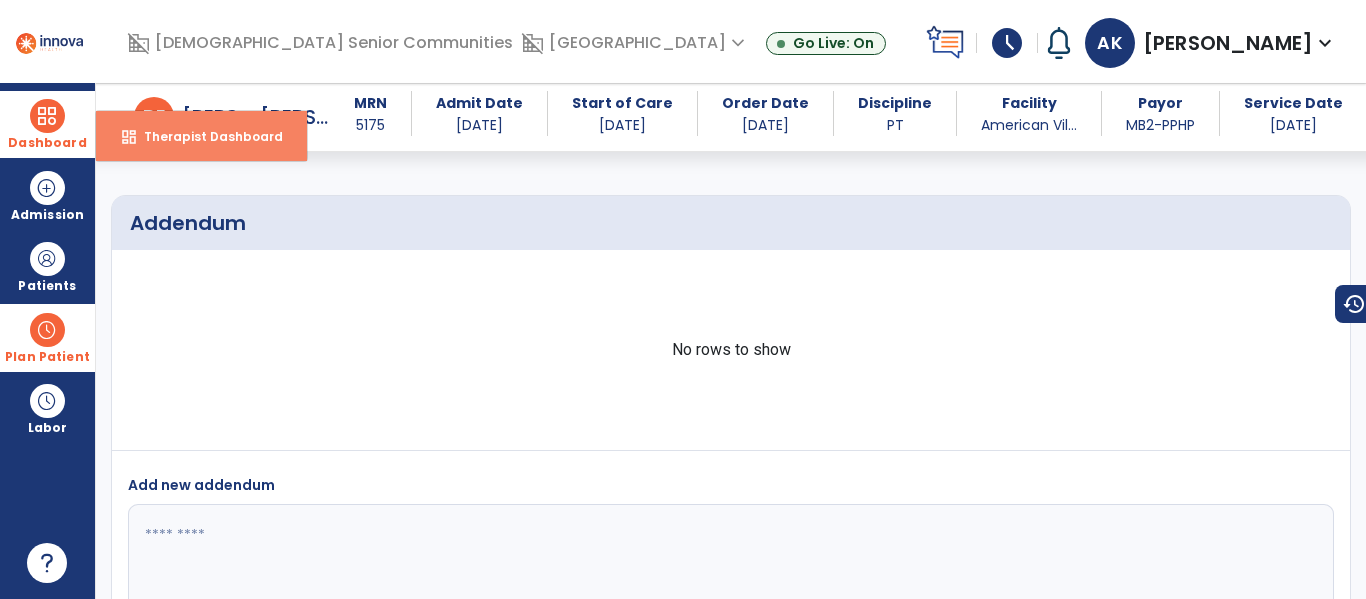 click on "Therapist Dashboard" at bounding box center [205, 136] 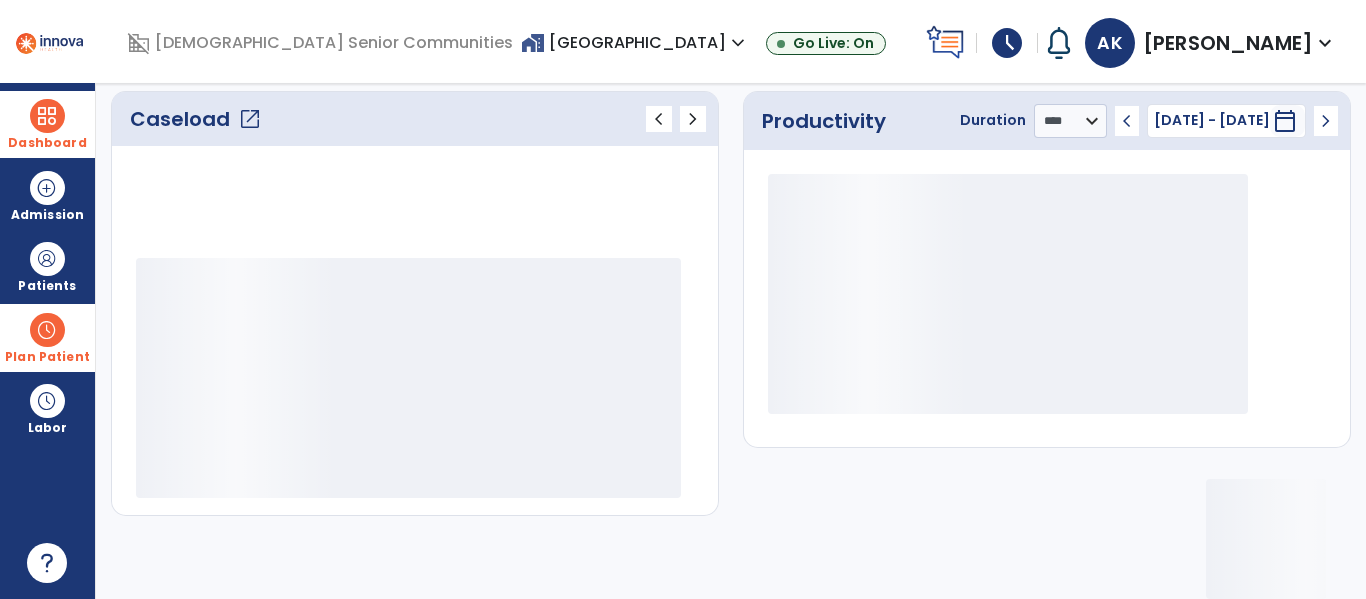 scroll, scrollTop: 276, scrollLeft: 0, axis: vertical 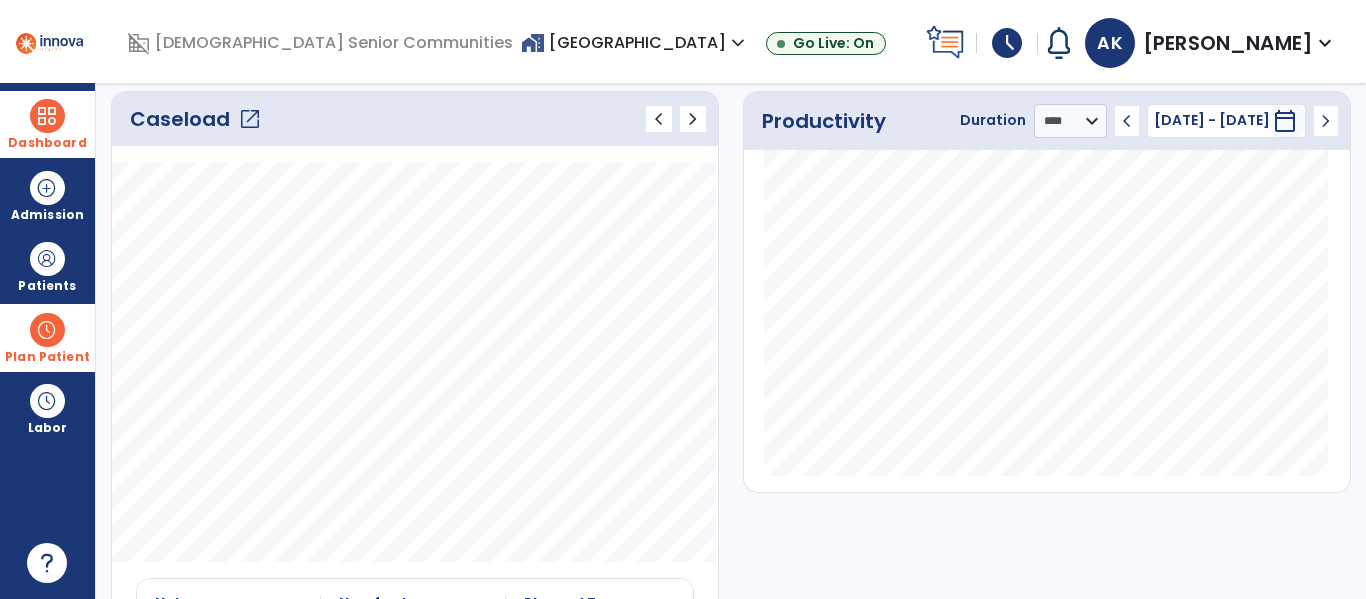 click on "My Therapist Dashboard   draft   open_in_new  POC Physician Documents 0 Total 0 Outstanding  draft   open_in_new  Pending Documents 9 Total 0 Past Due  draft   open_in_new  Certifications 0 Expiring Soon 0 Expired  Caseload   open_in_new   chevron_left   chevron_right
Notes
No. of notes
0" at bounding box center [731, 341] 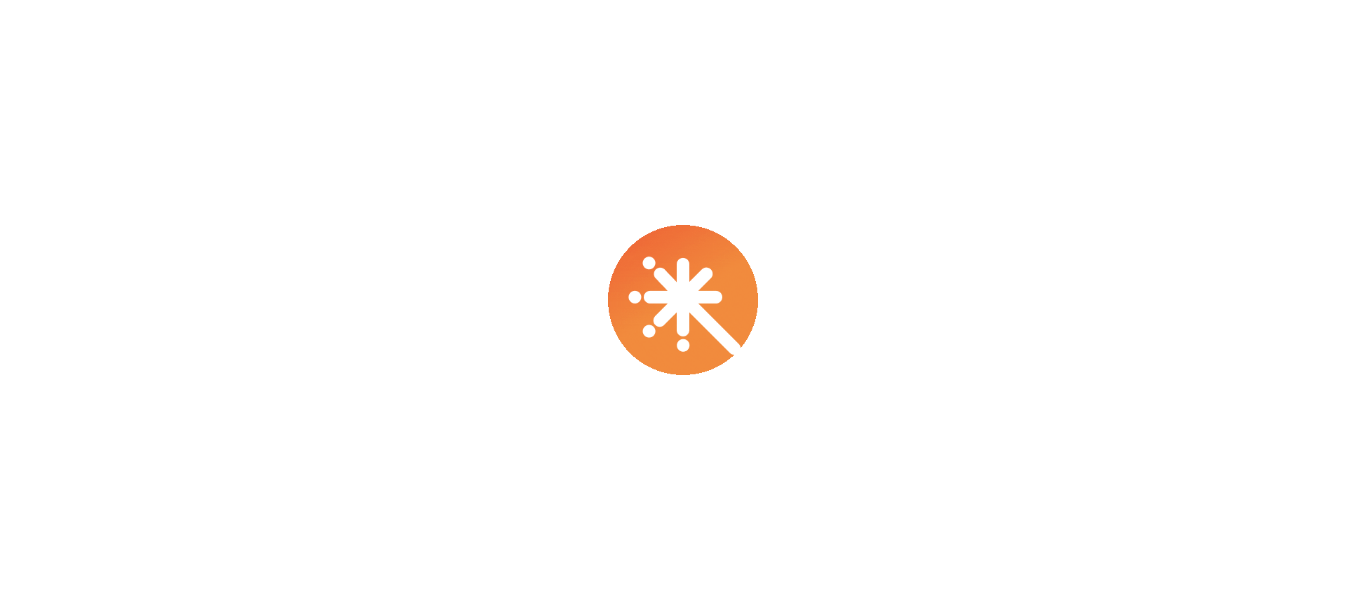scroll, scrollTop: 0, scrollLeft: 0, axis: both 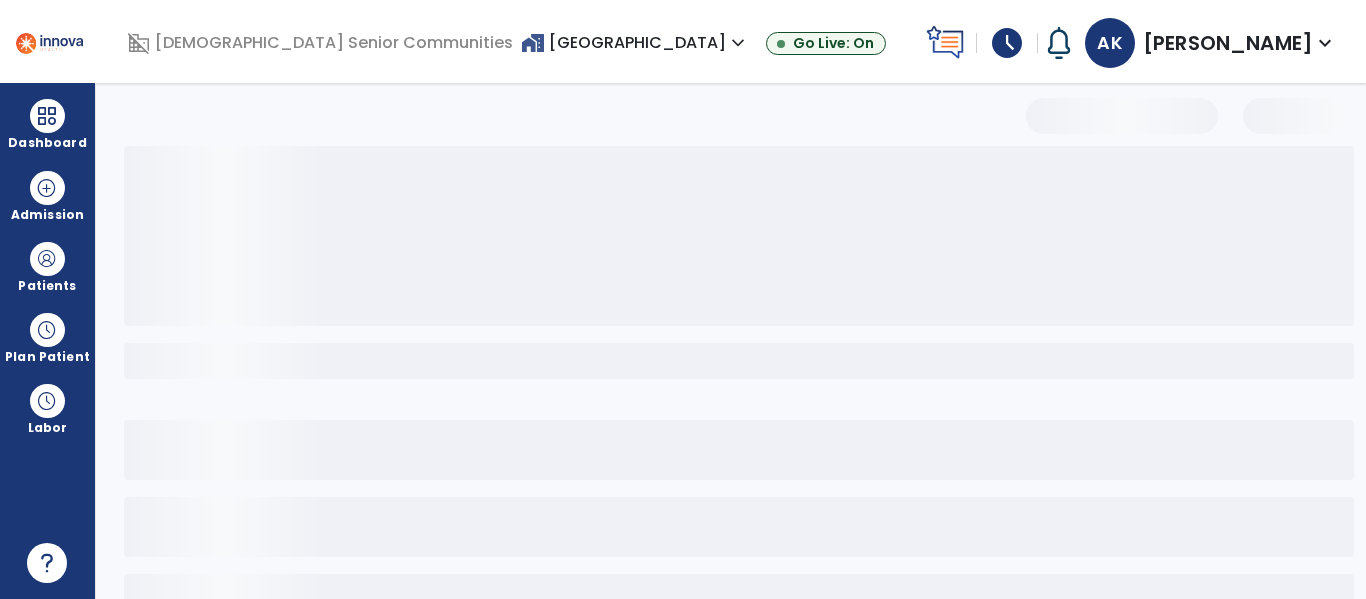 select on "*" 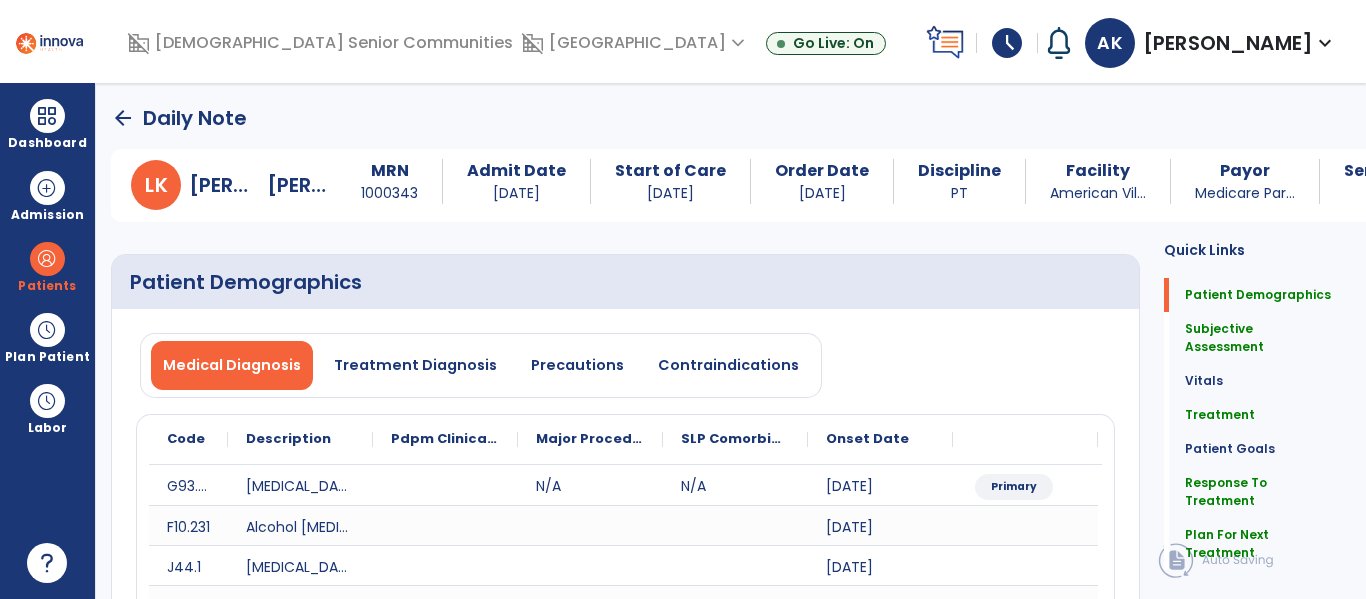 click on "arrow_back" 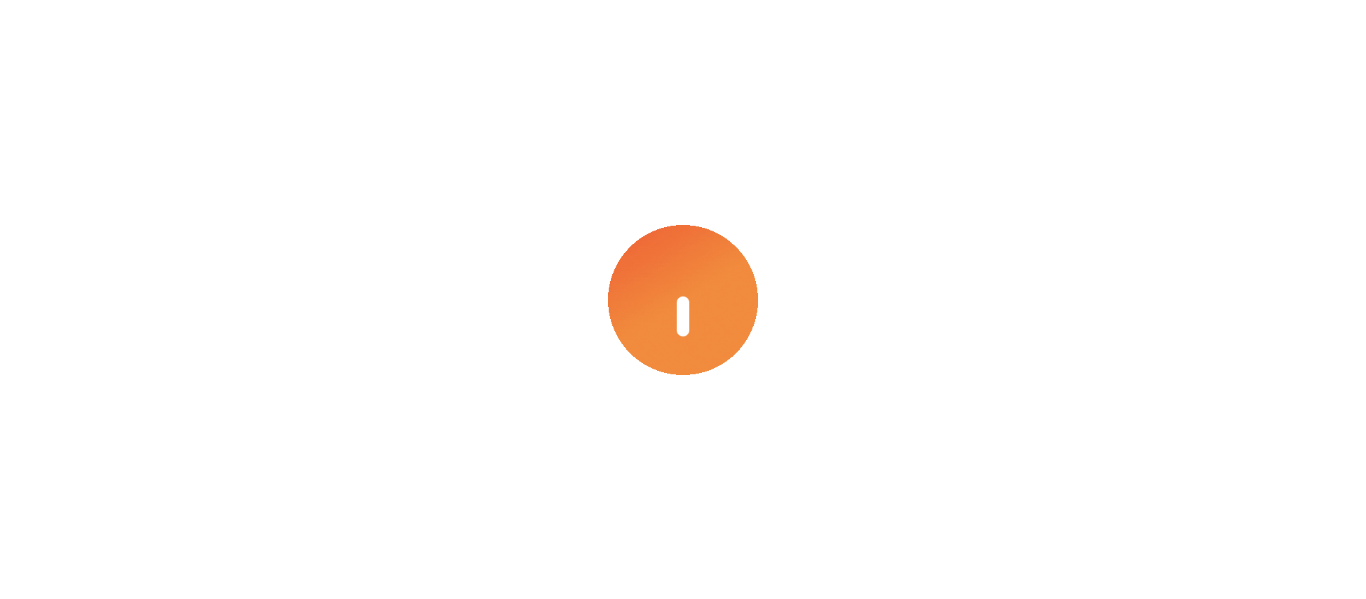 scroll, scrollTop: 0, scrollLeft: 0, axis: both 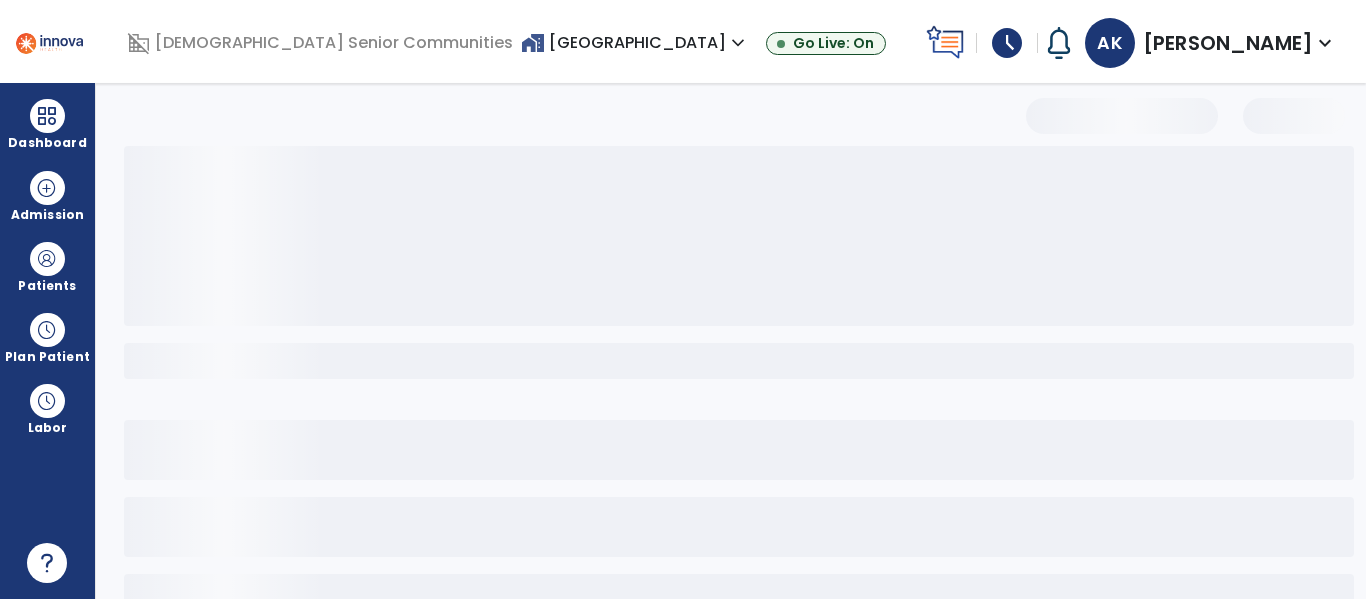 select on "*" 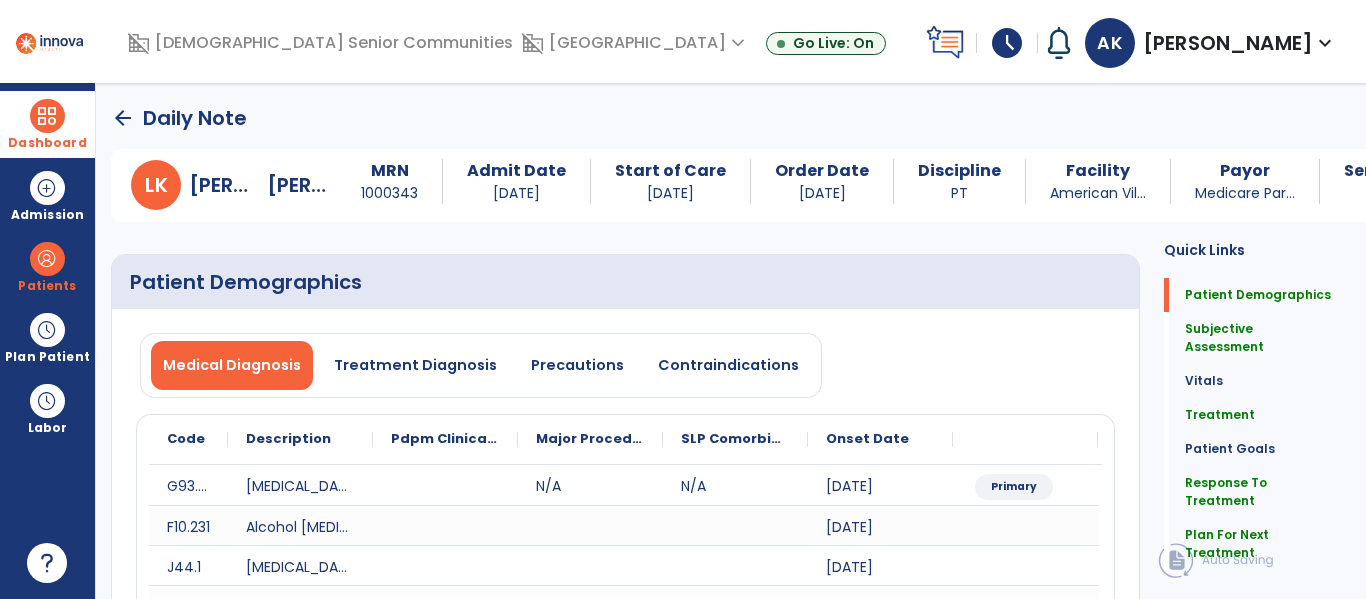 click at bounding box center (47, 116) 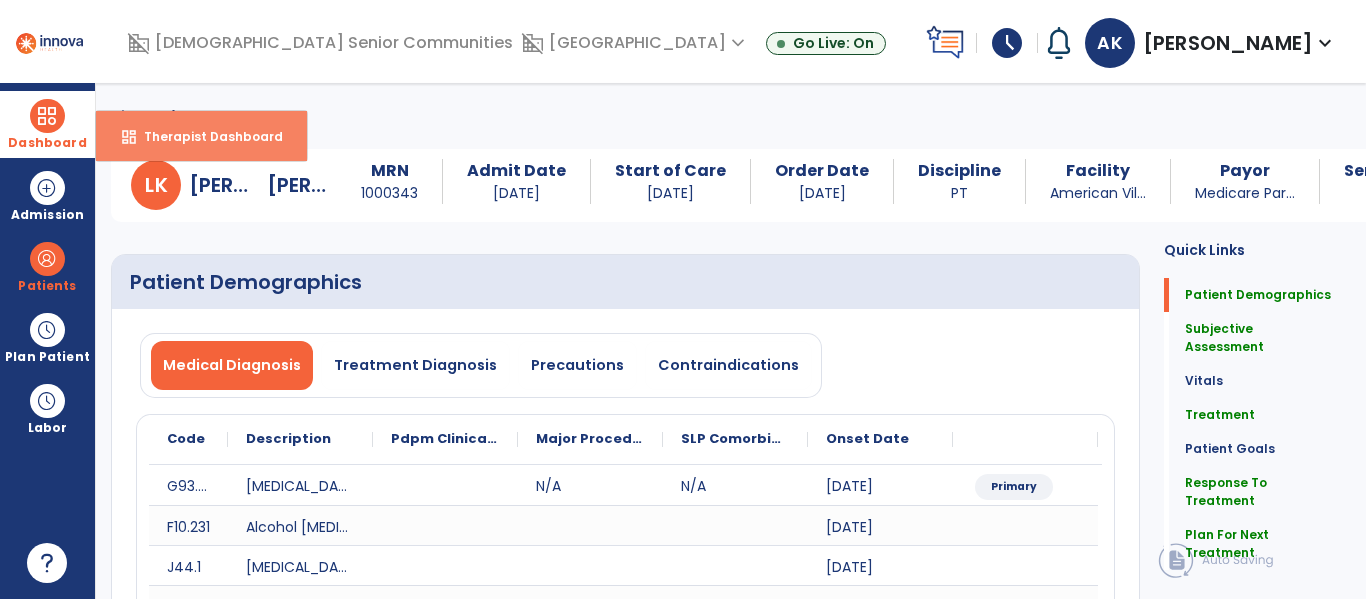 click on "dashboard  Therapist Dashboard" at bounding box center [201, 136] 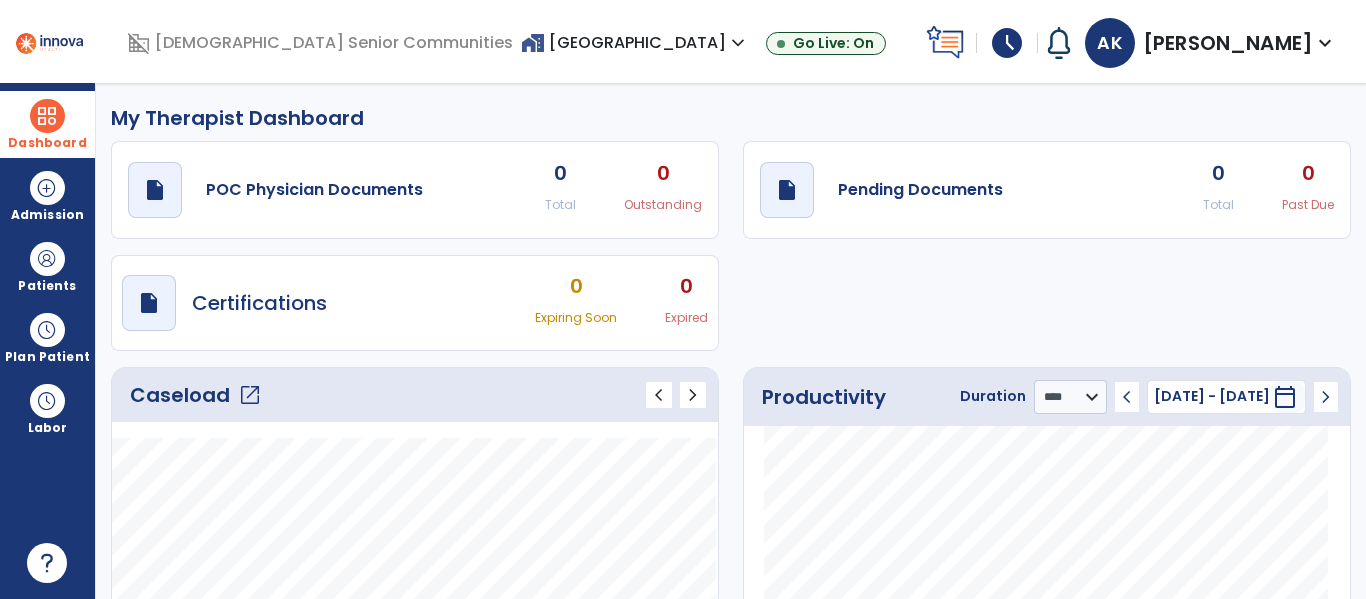 click on "My Therapist Dashboard" 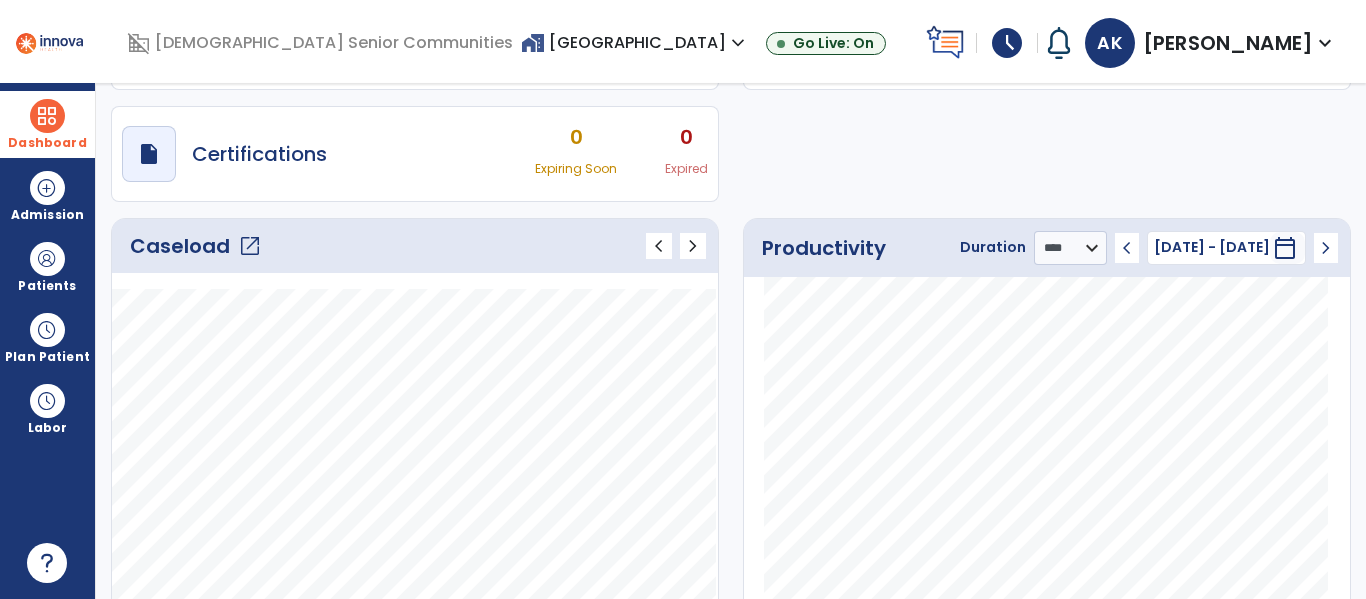 scroll, scrollTop: 148, scrollLeft: 0, axis: vertical 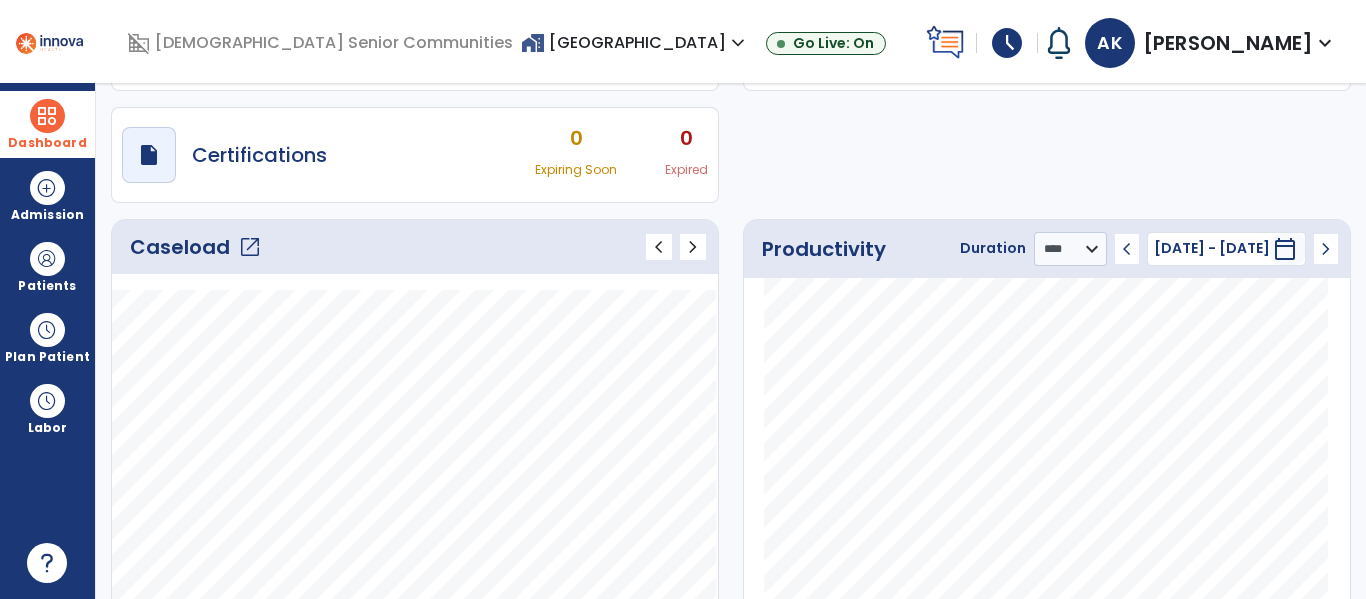 click on "open_in_new" 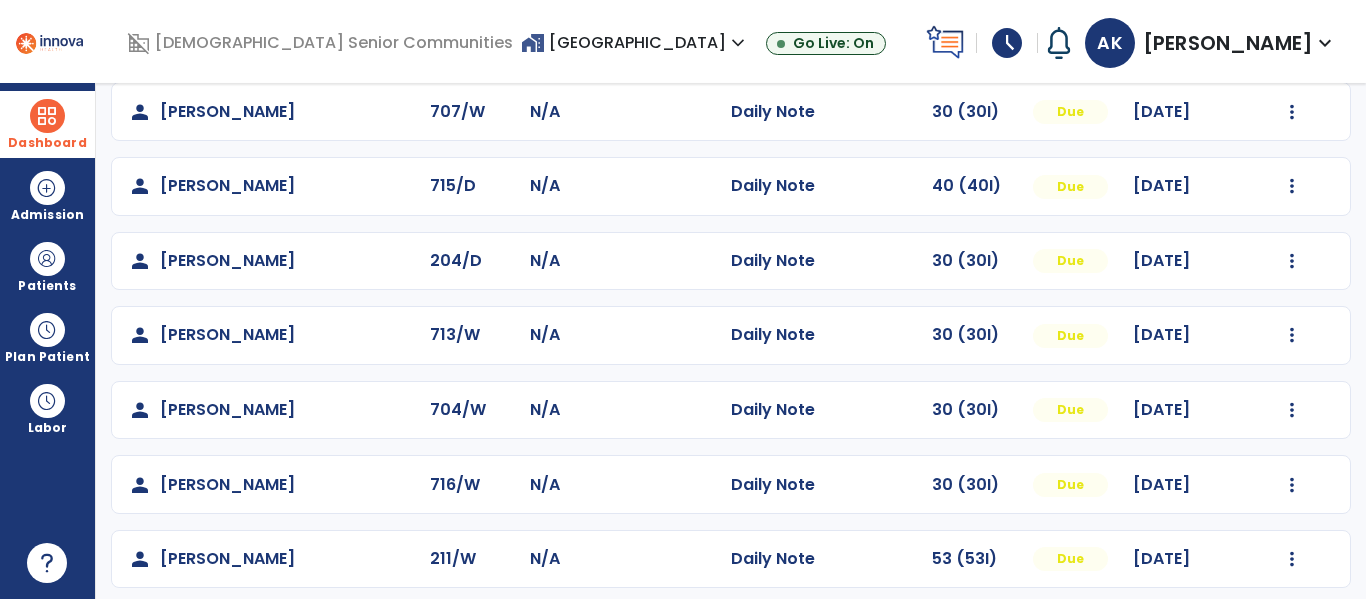 scroll, scrollTop: 413, scrollLeft: 0, axis: vertical 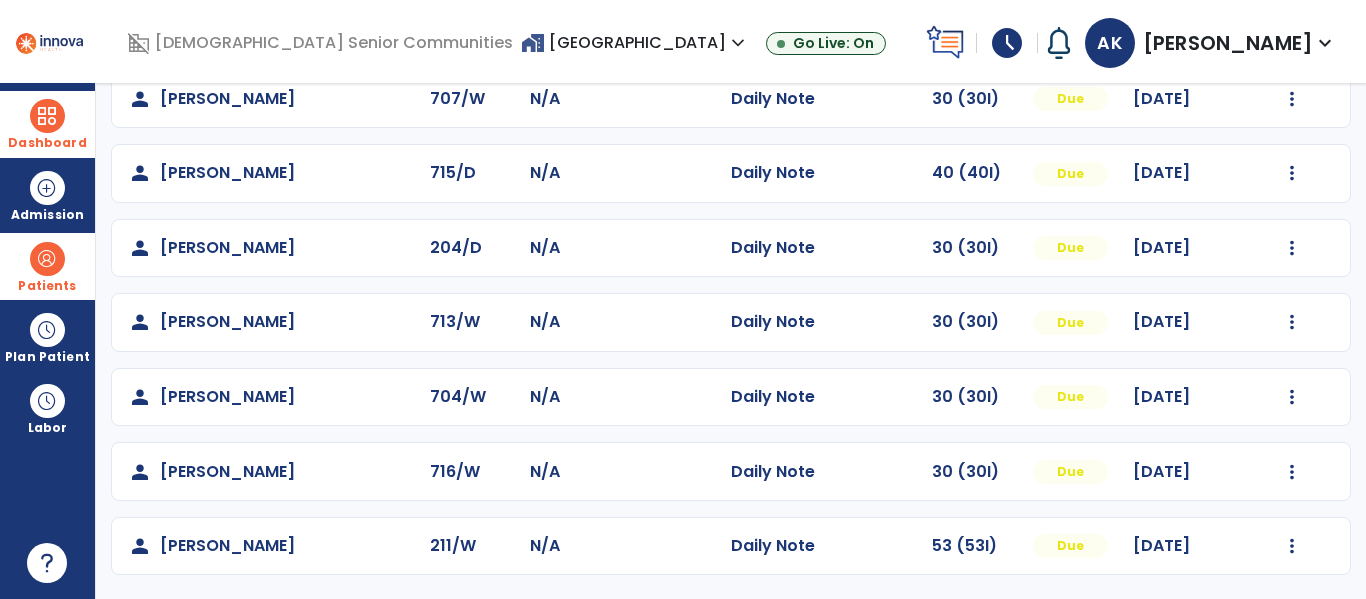click at bounding box center [47, 259] 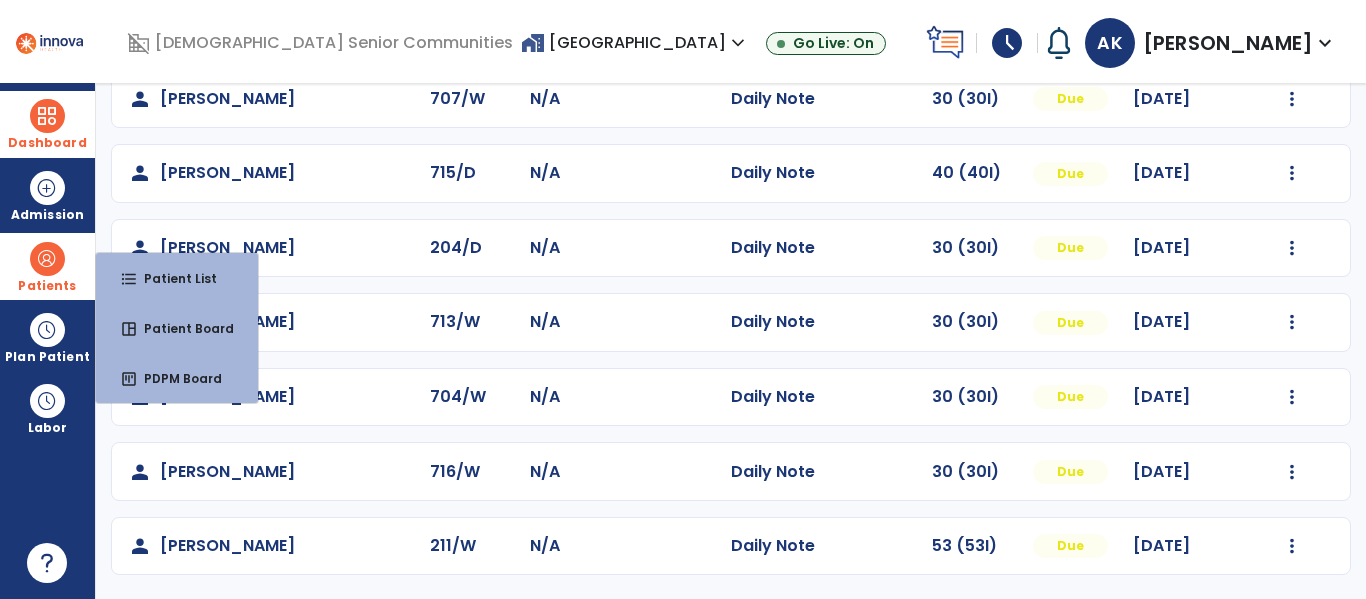 click at bounding box center [47, 259] 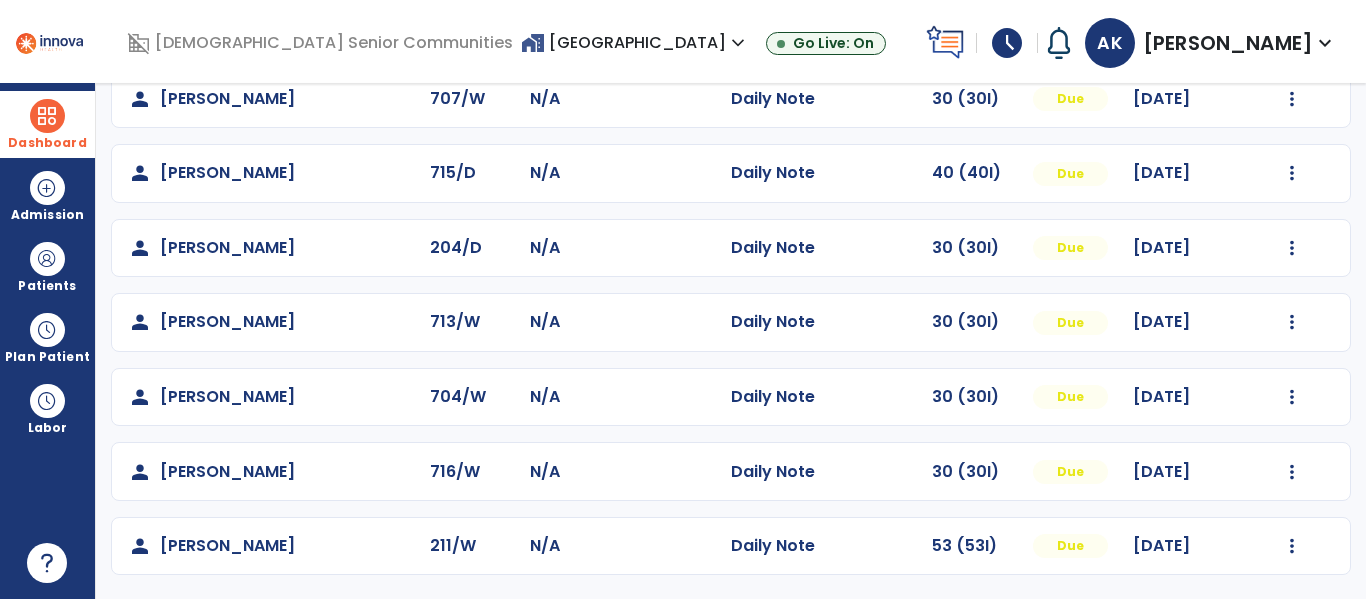 click on "N/A" 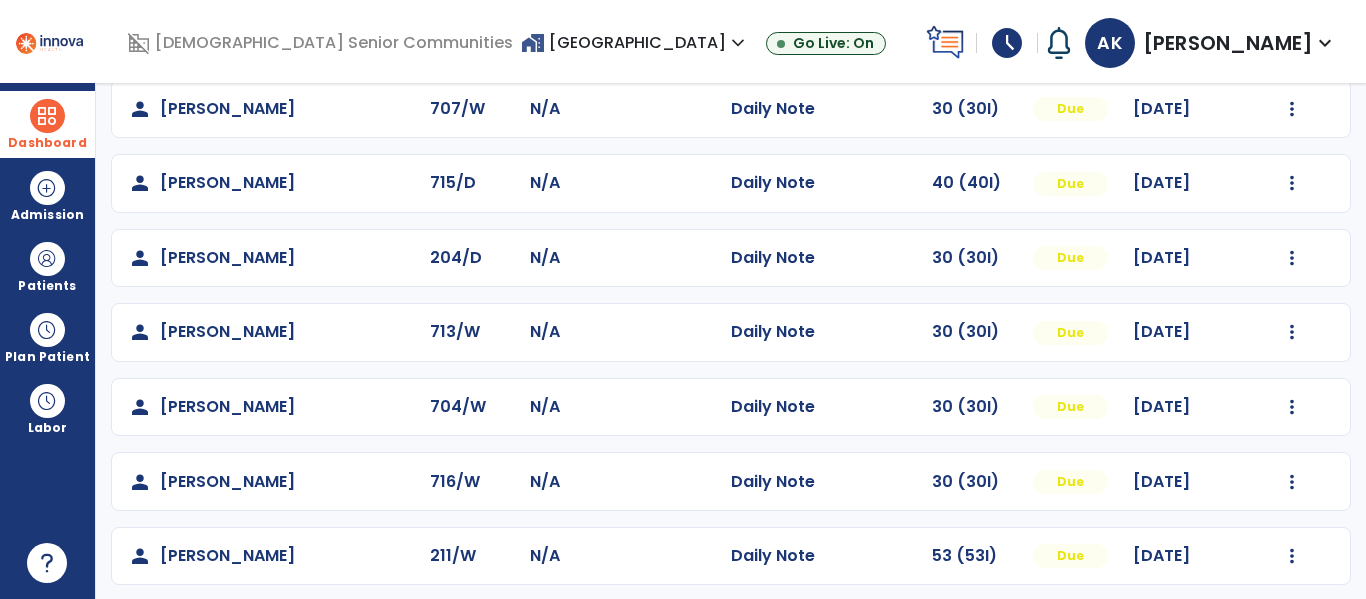 scroll, scrollTop: 413, scrollLeft: 0, axis: vertical 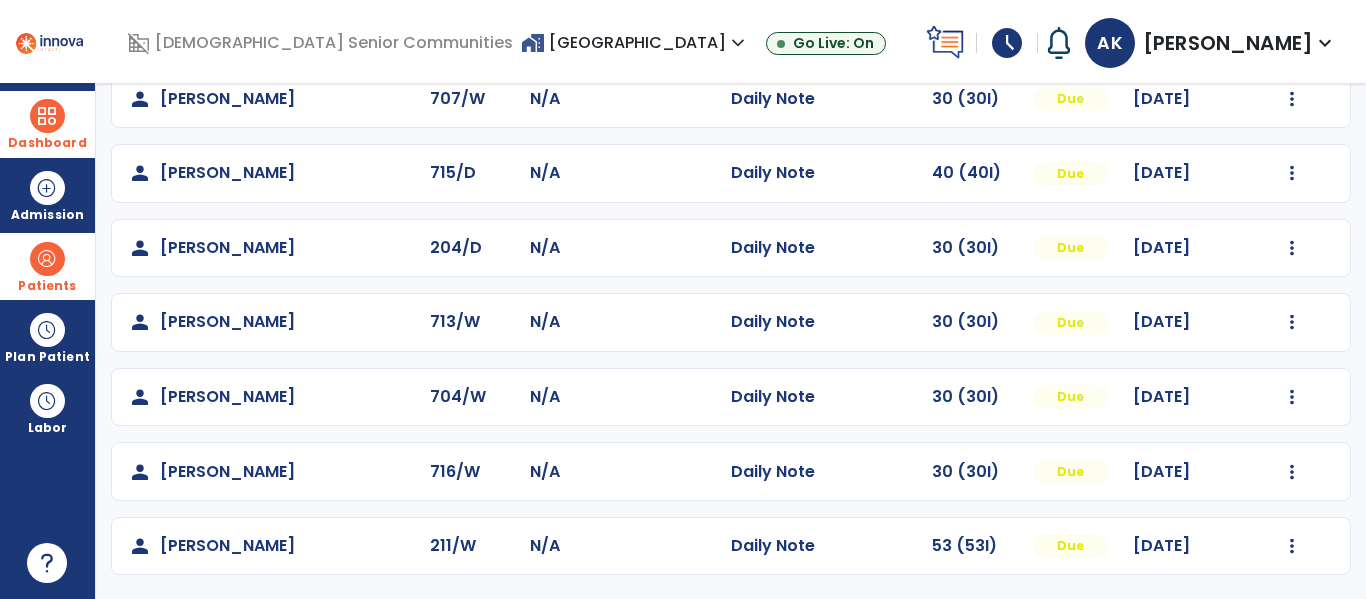 click at bounding box center [47, 259] 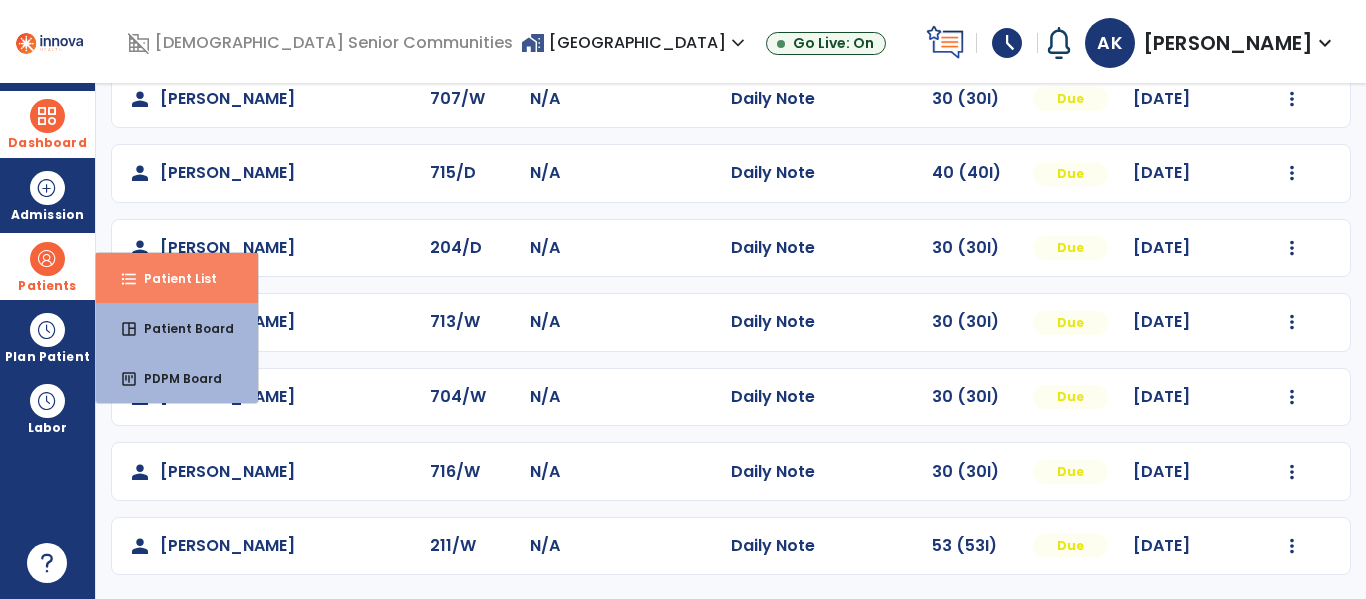 click on "Patient List" at bounding box center [172, 278] 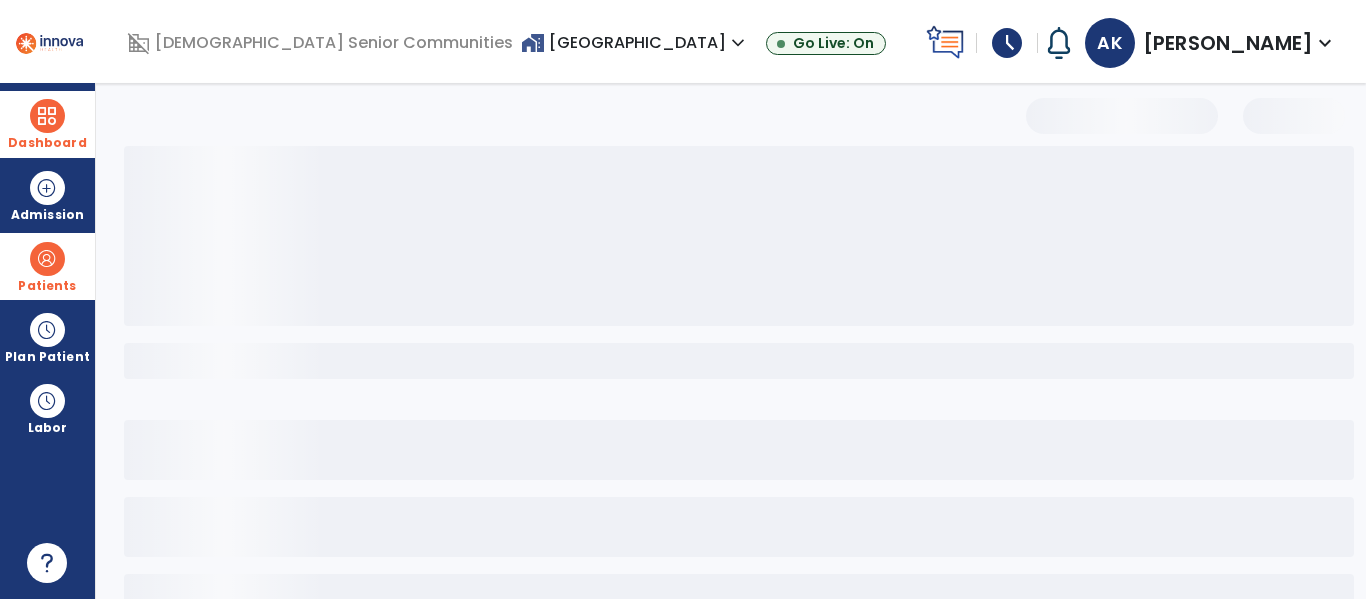 scroll, scrollTop: 144, scrollLeft: 0, axis: vertical 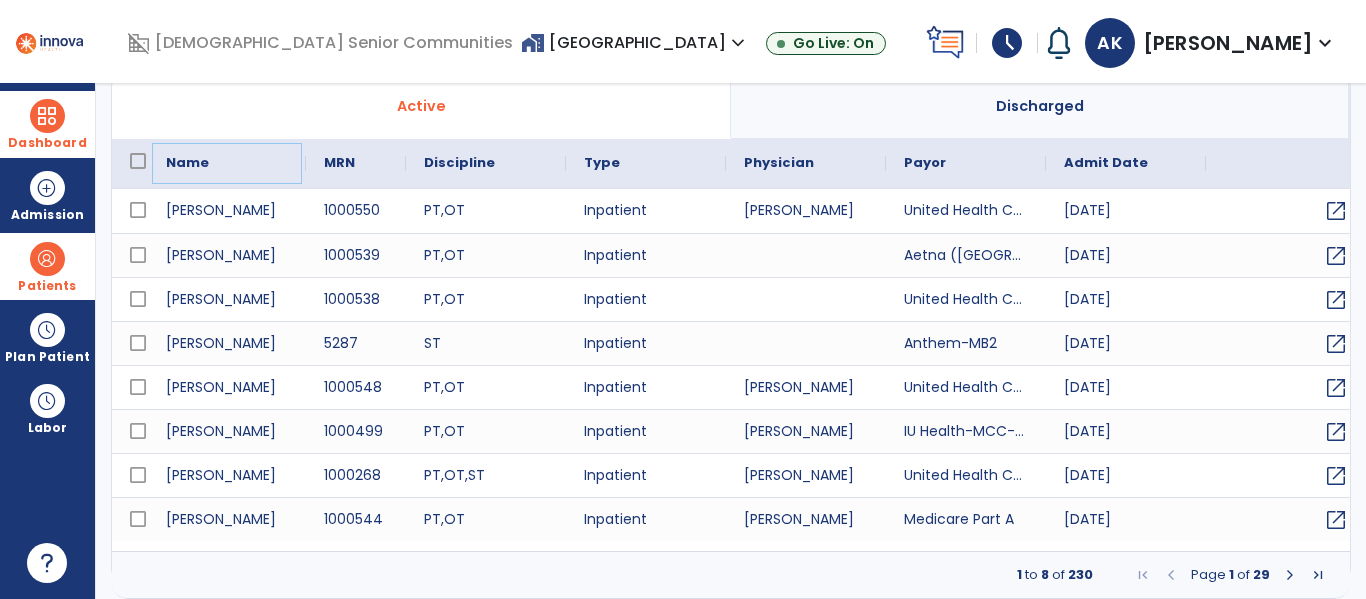 click on "Name" at bounding box center (227, 163) 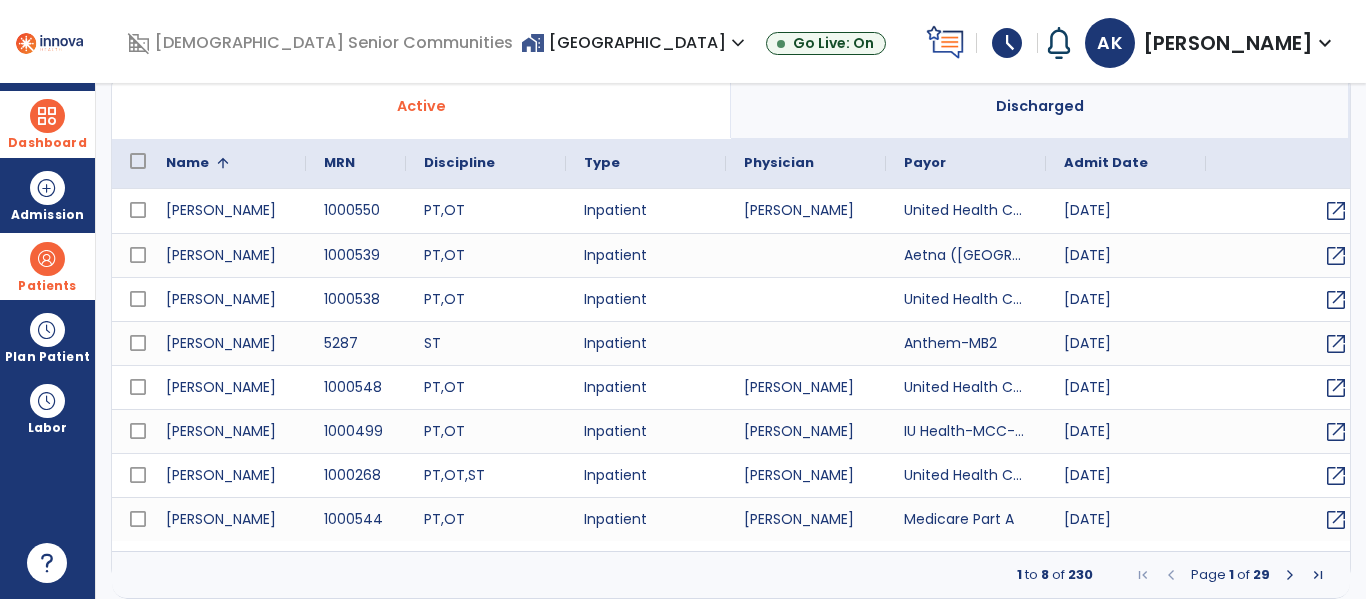 click on "Active" at bounding box center [421, 106] 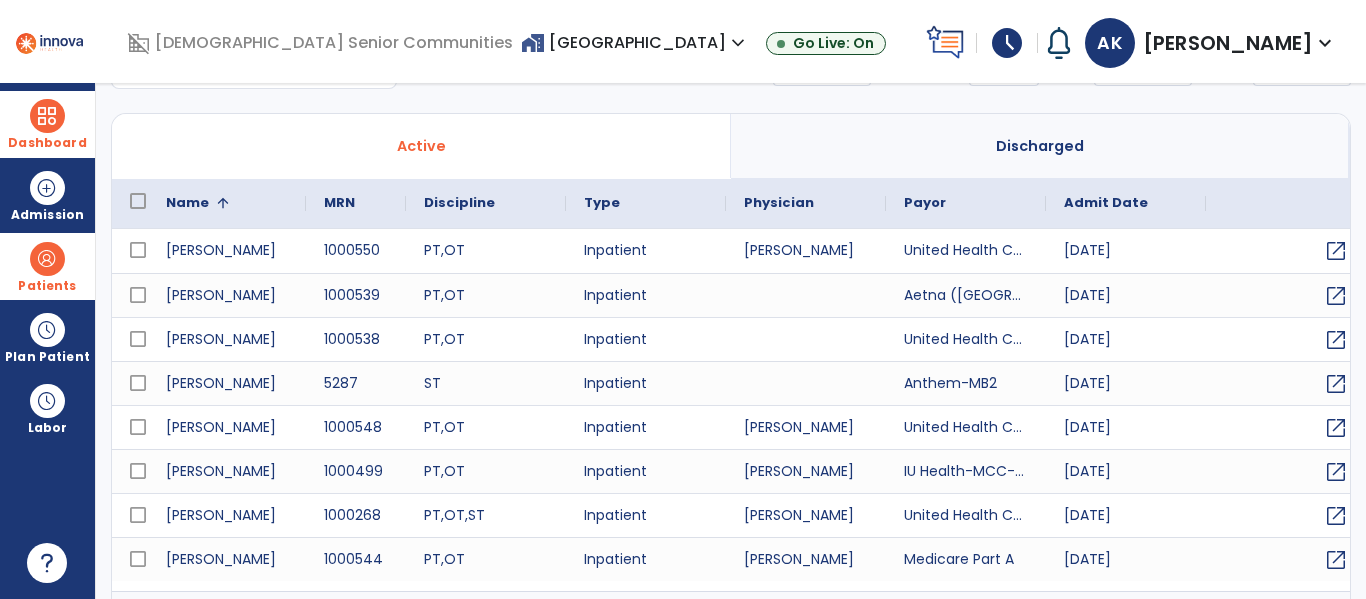 scroll, scrollTop: 0, scrollLeft: 0, axis: both 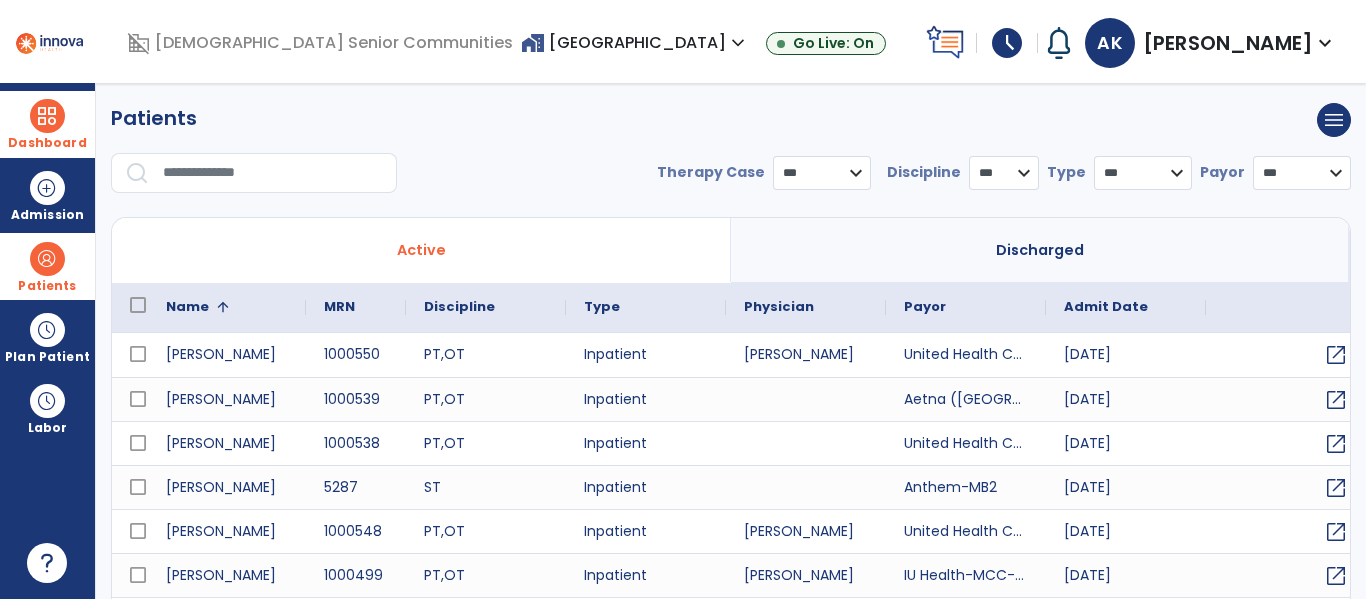 click at bounding box center (273, 173) 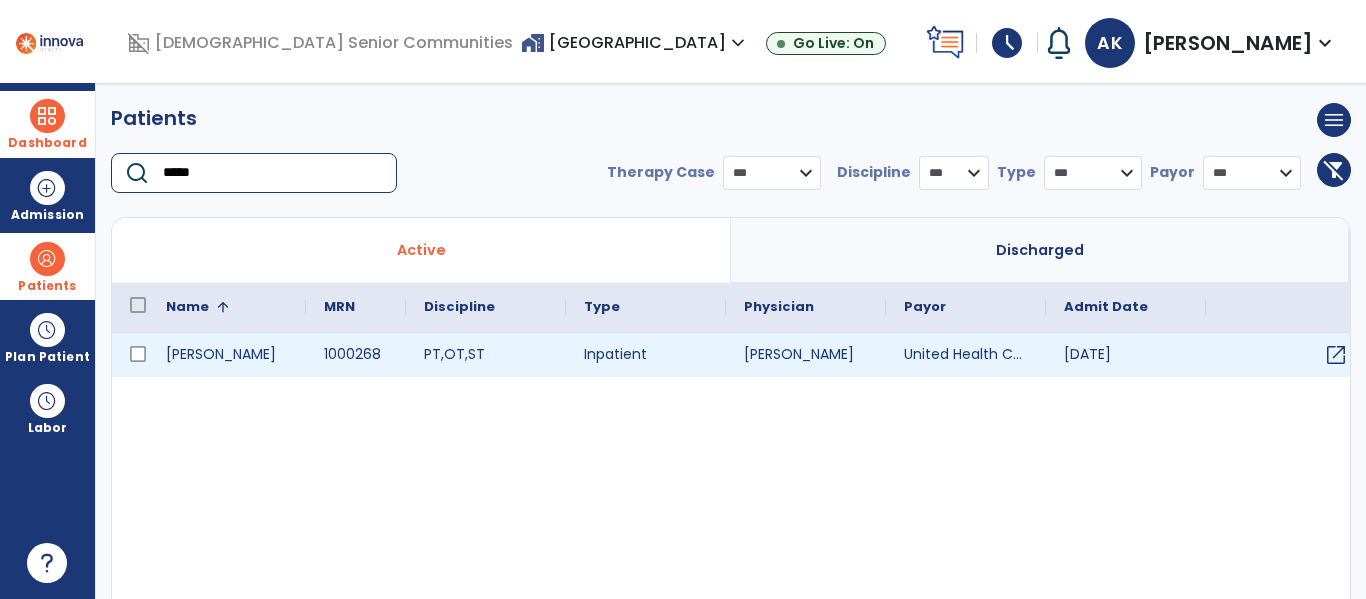 type on "*****" 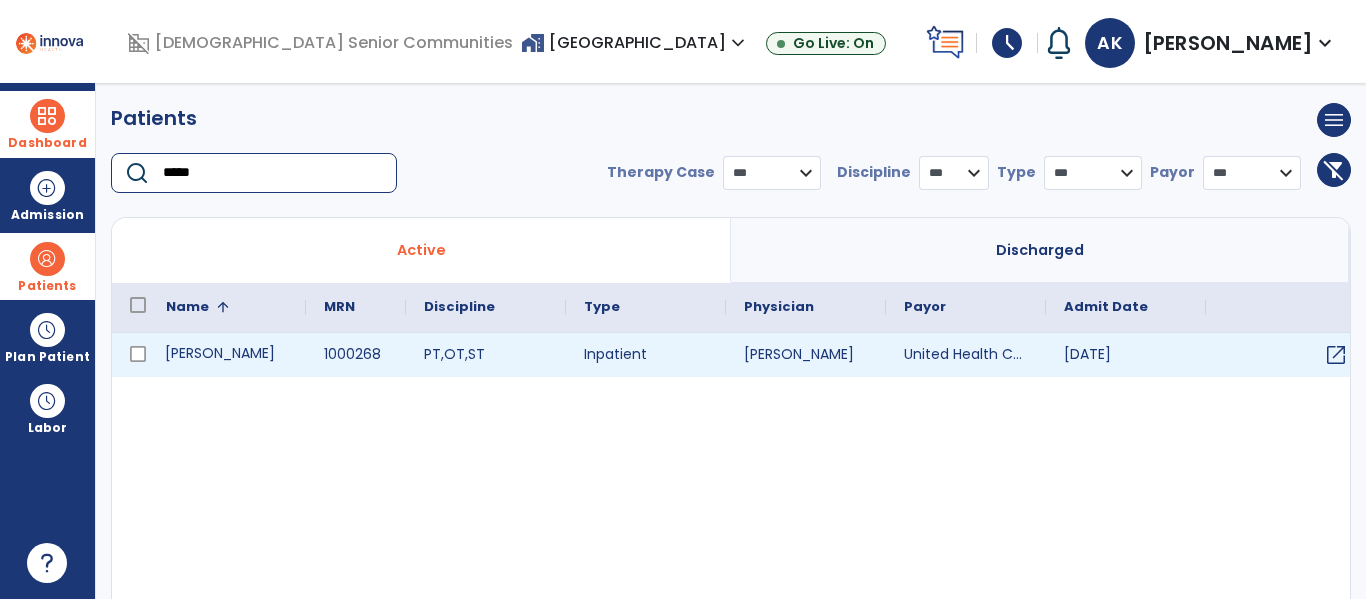 click on "[PERSON_NAME]" at bounding box center (227, 355) 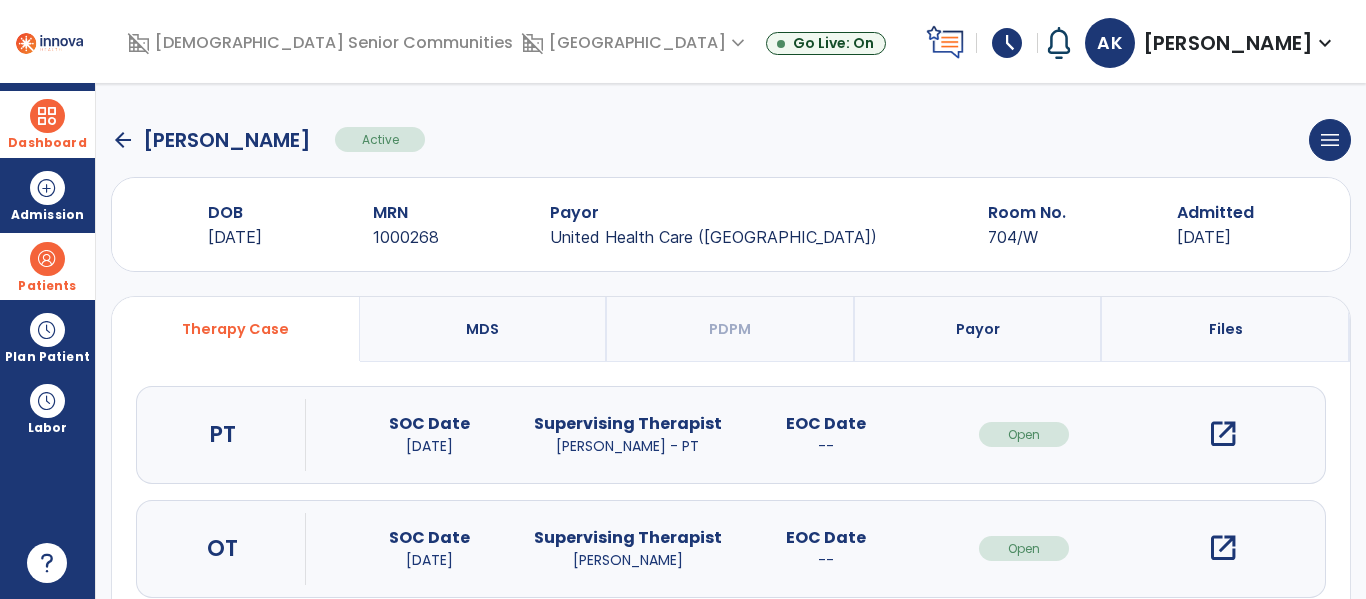 click on "open_in_new" at bounding box center [1223, 434] 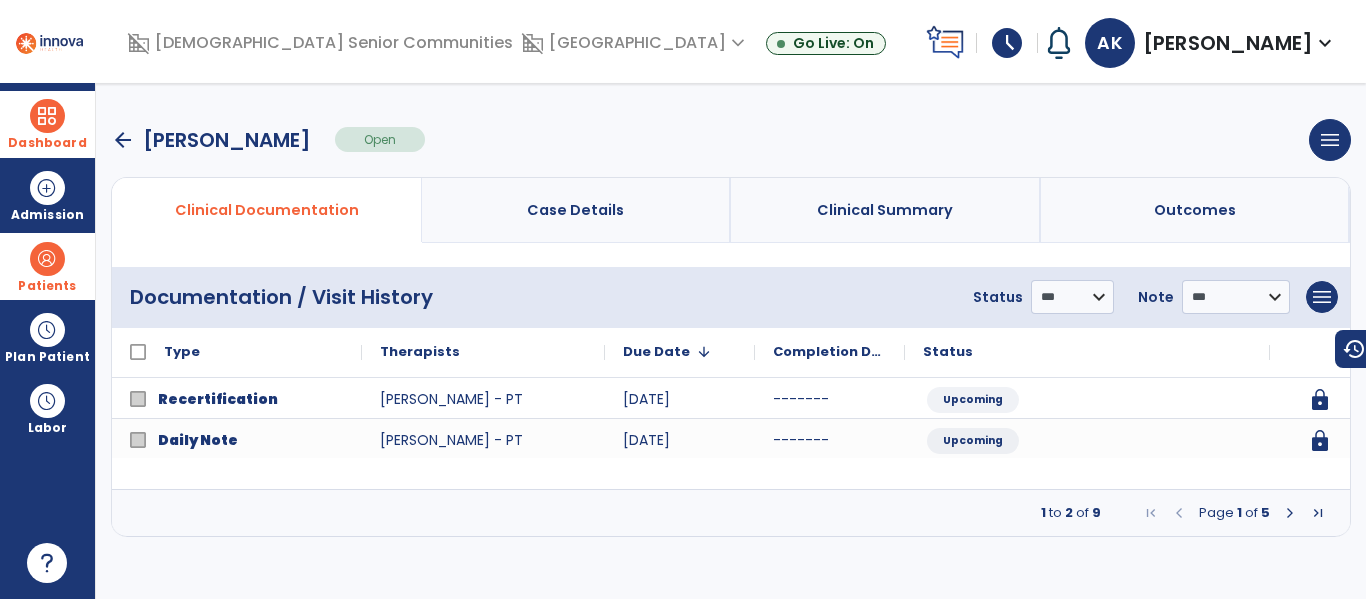 click at bounding box center [1290, 513] 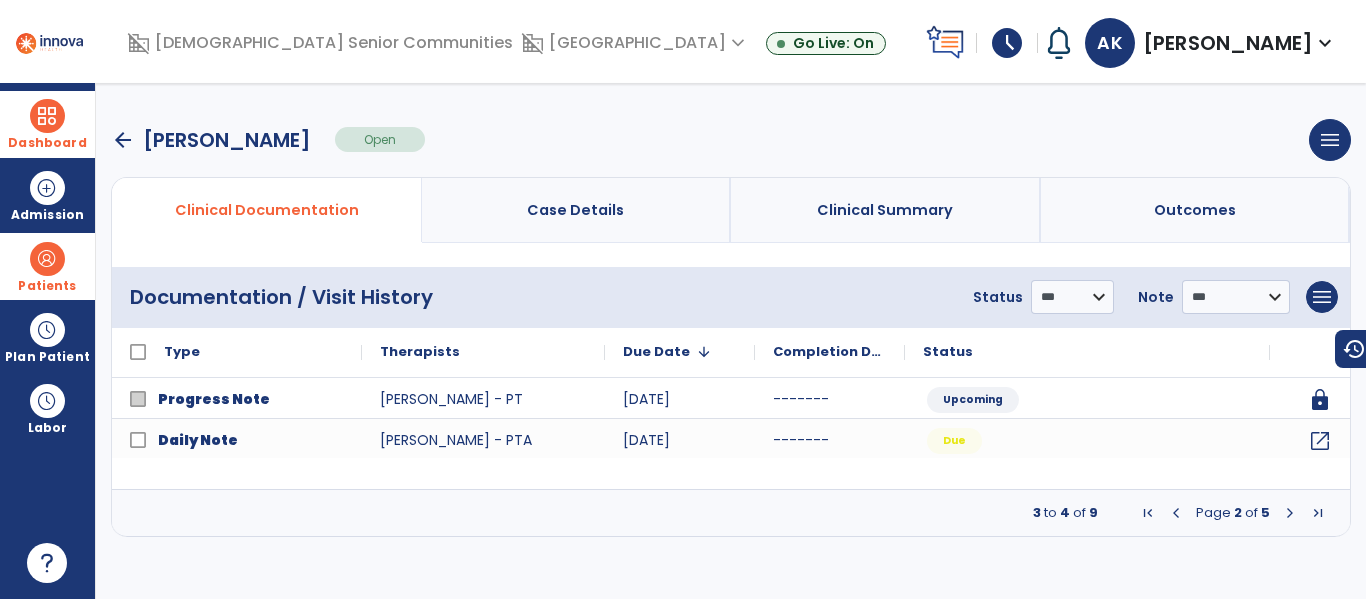 click at bounding box center [1290, 513] 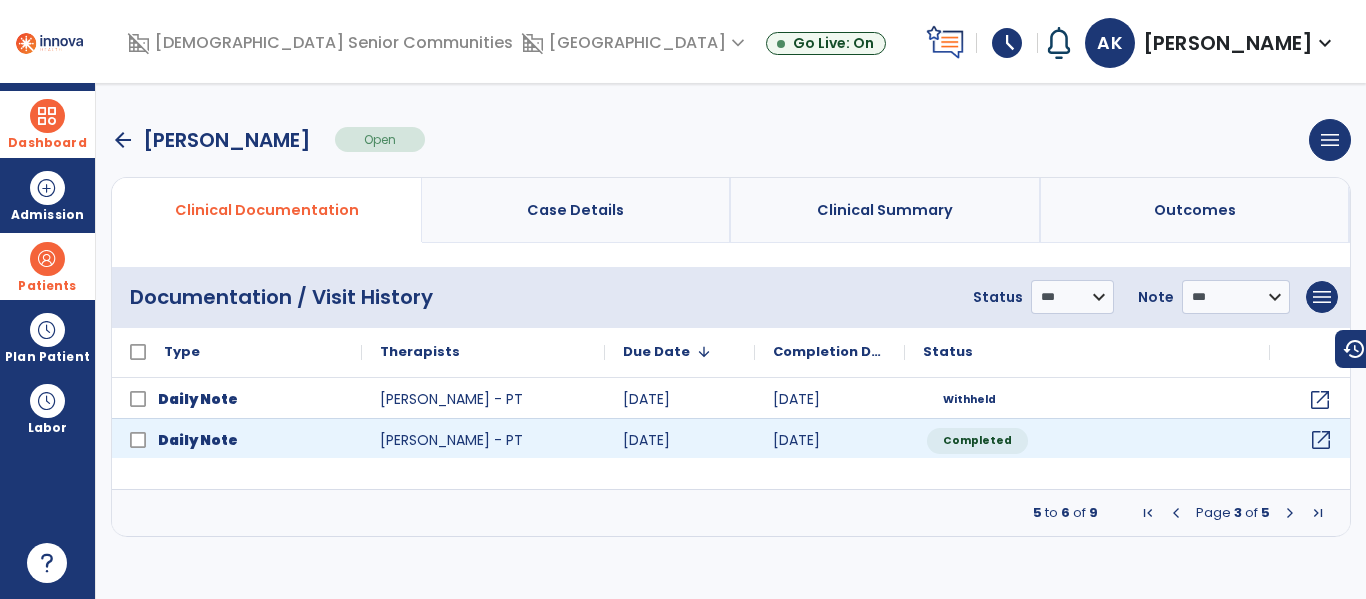 click on "open_in_new" 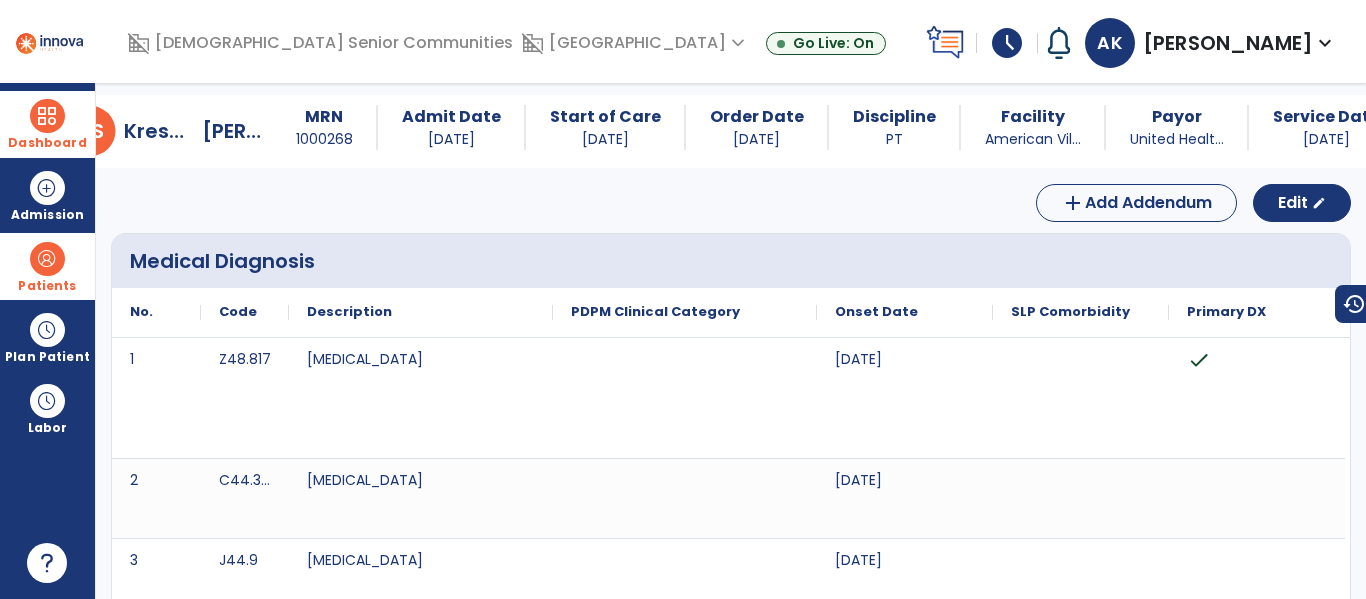 scroll, scrollTop: 0, scrollLeft: 0, axis: both 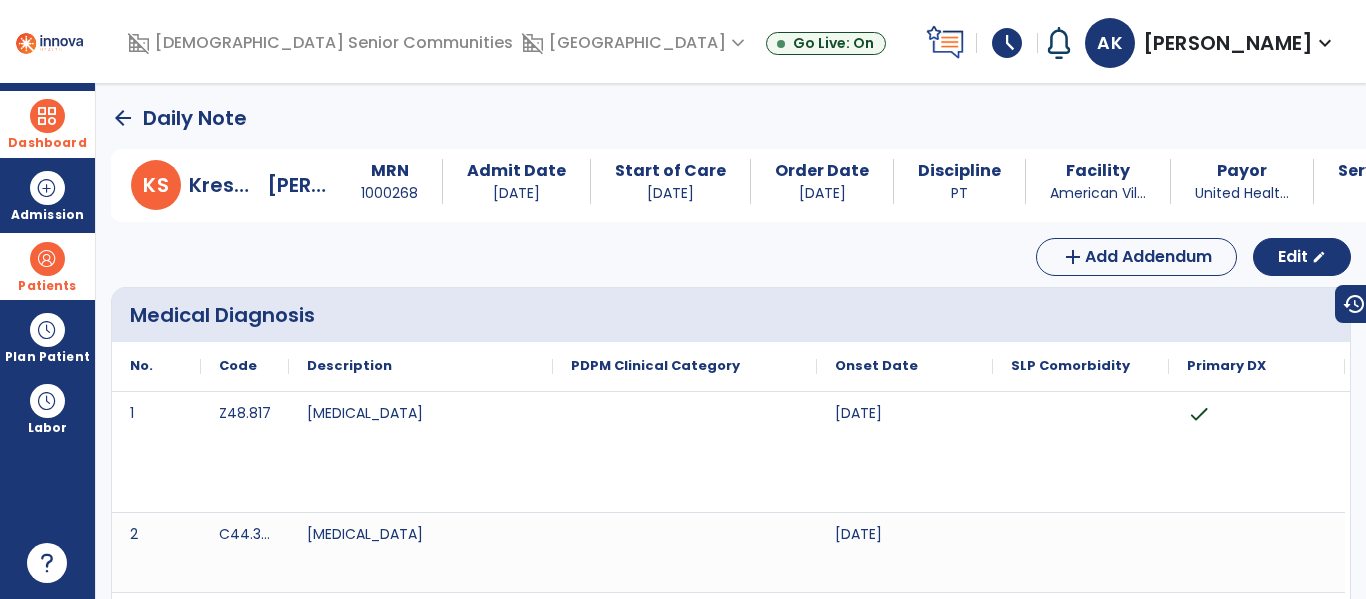 click at bounding box center [47, 116] 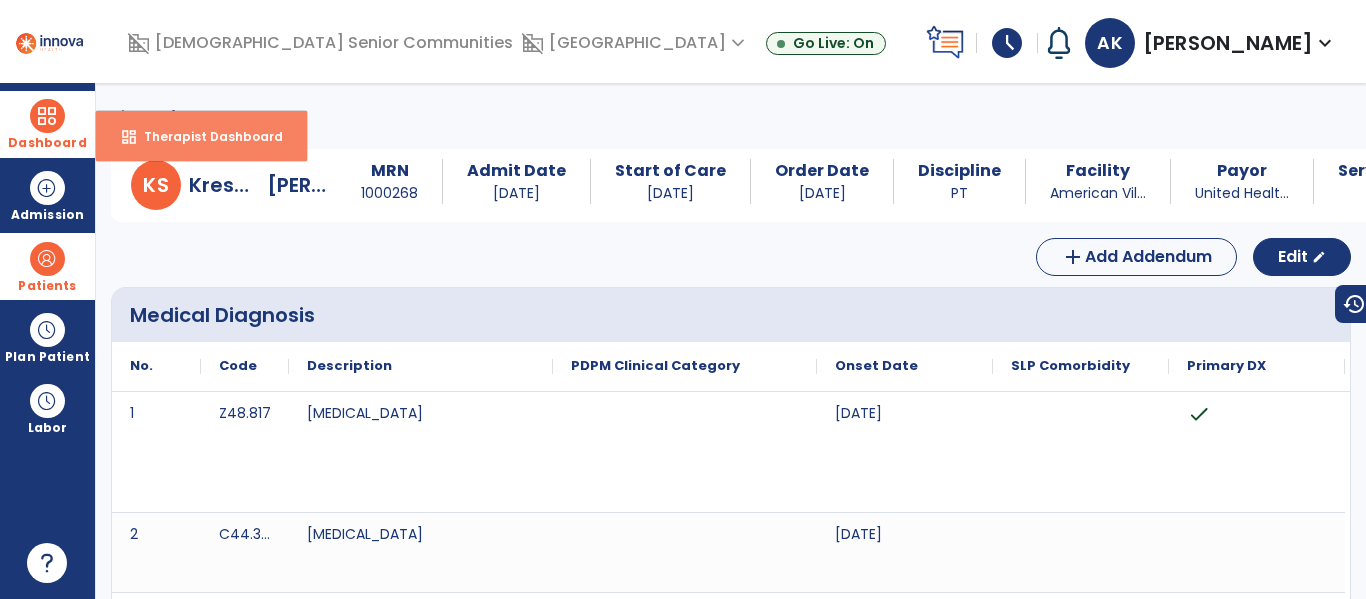 click on "Therapist Dashboard" at bounding box center [205, 136] 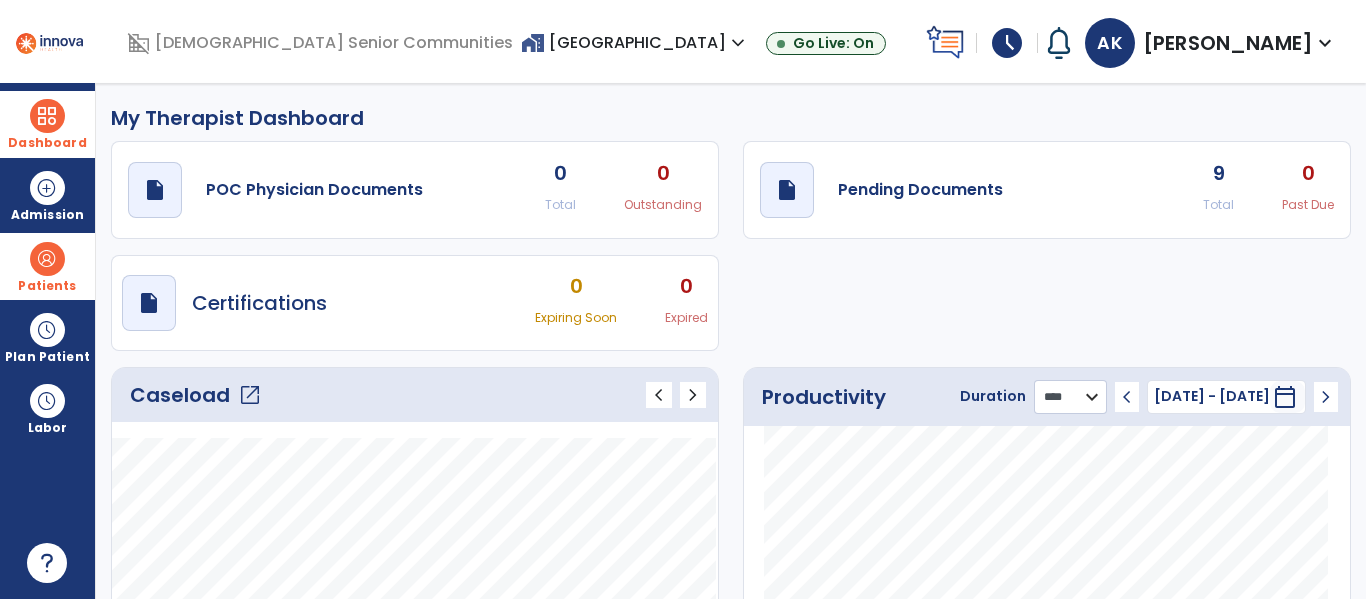click on "******** **** ***" 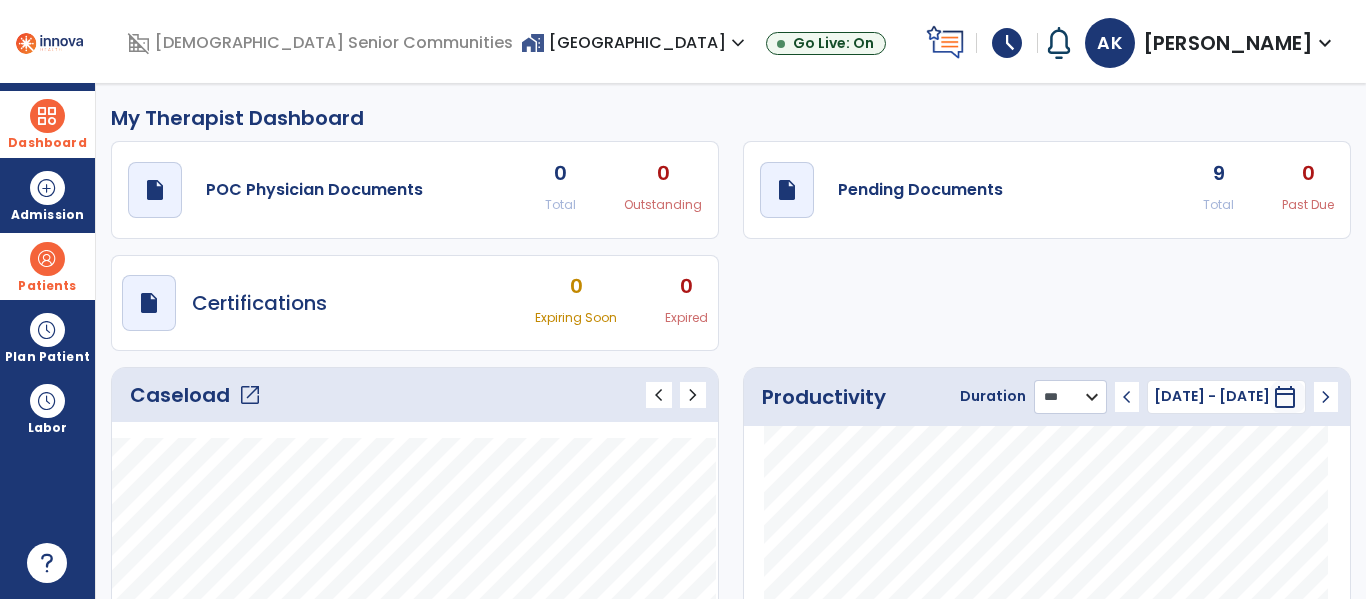 click on "******** **** ***" 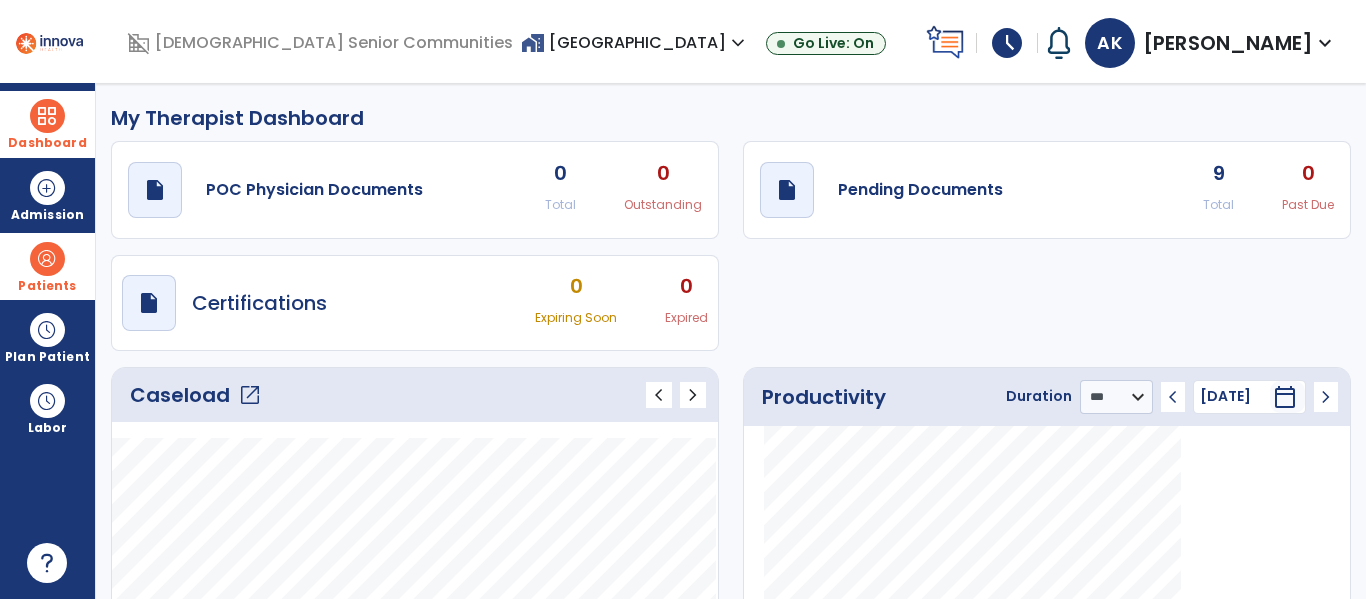 click on "draft   open_in_new  POC Physician Documents 0 Total 0 Outstanding  draft   open_in_new  Pending Documents 9 Total 0 Past Due  draft   open_in_new  Certifications 0 Expiring Soon 0 Expired" 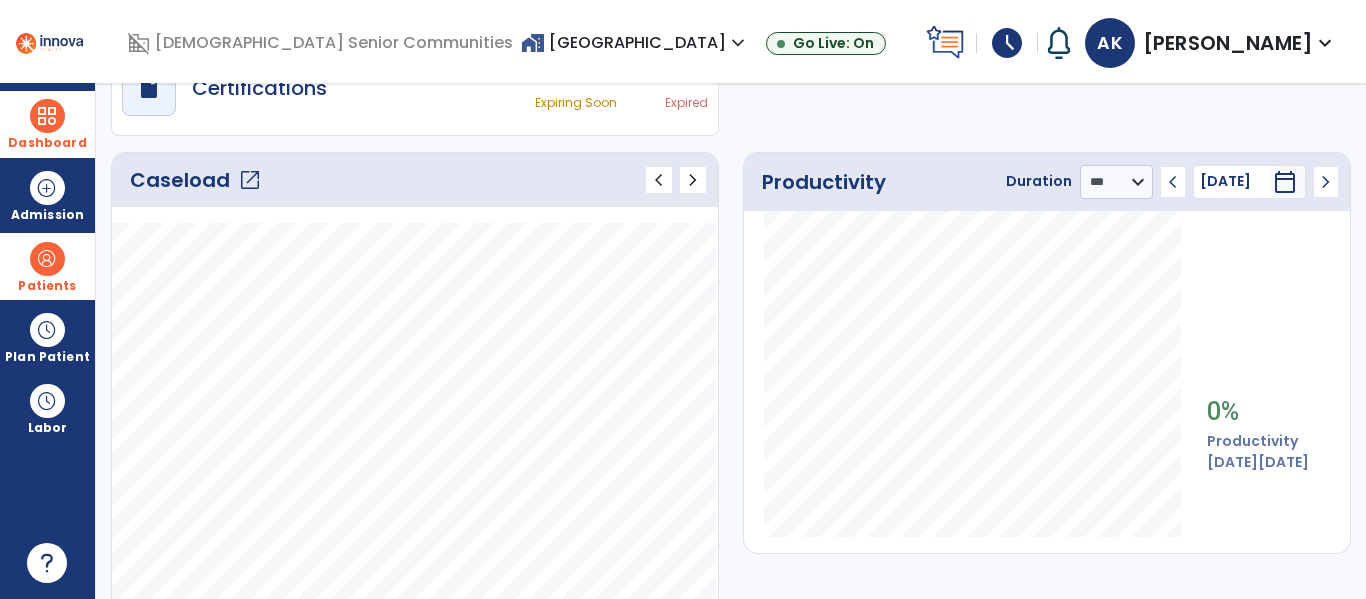 scroll, scrollTop: 240, scrollLeft: 0, axis: vertical 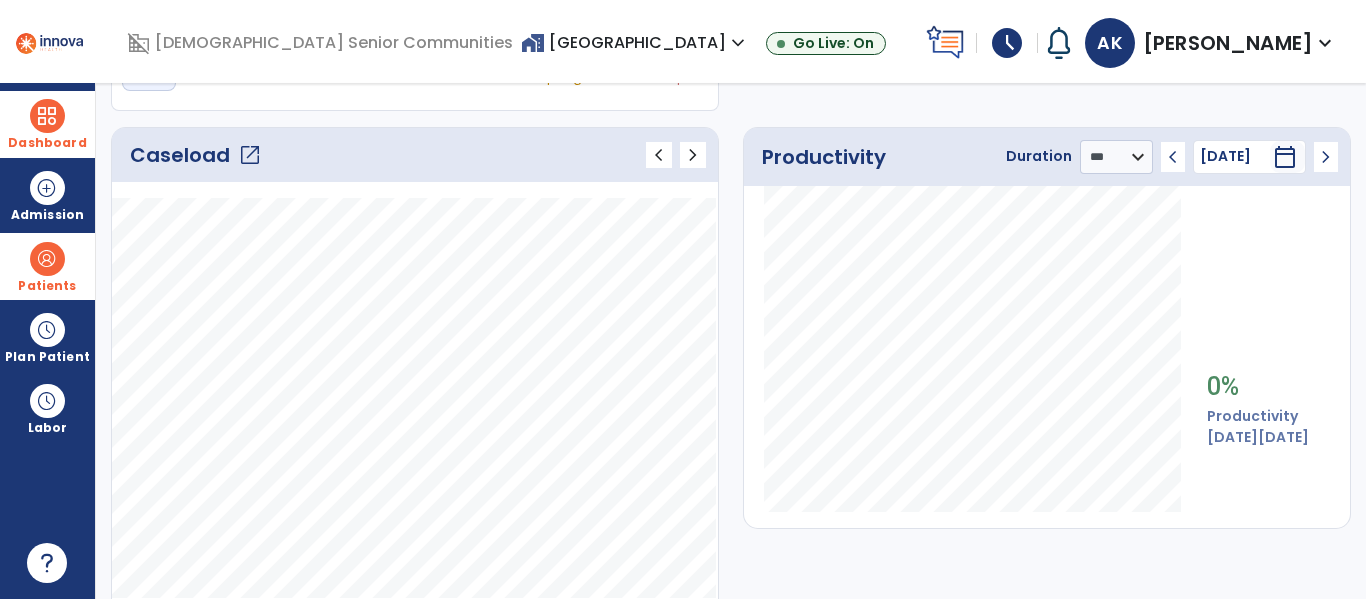 click on "chevron_left" 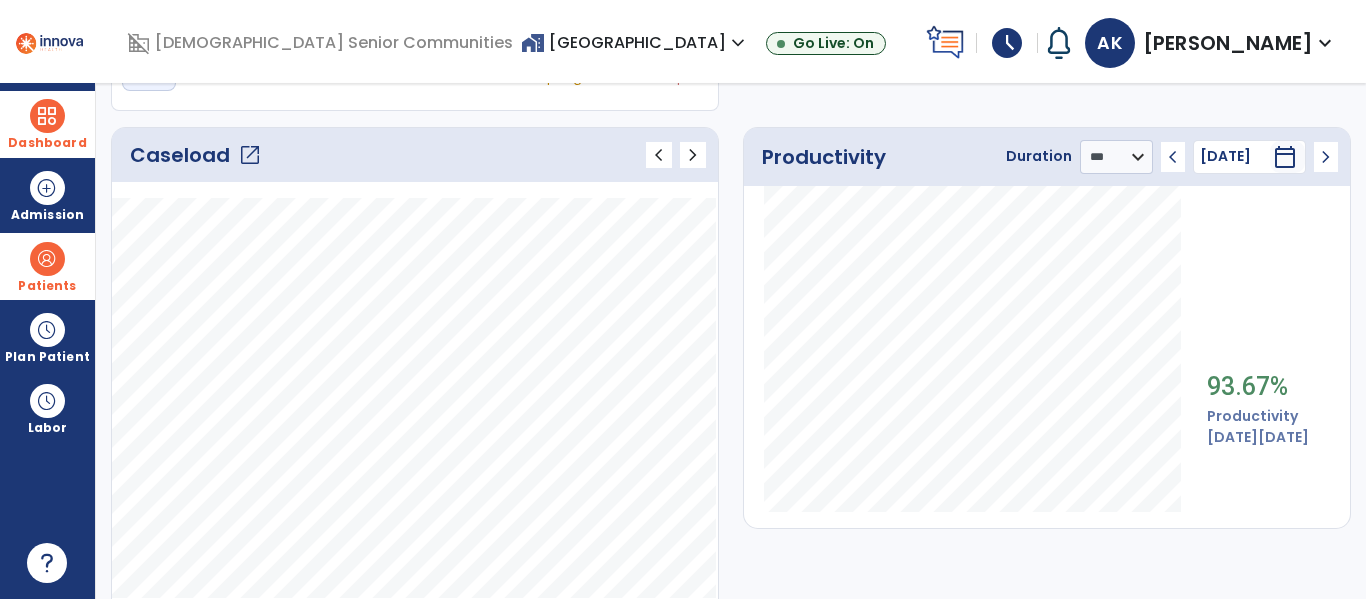 click on "chevron_left" 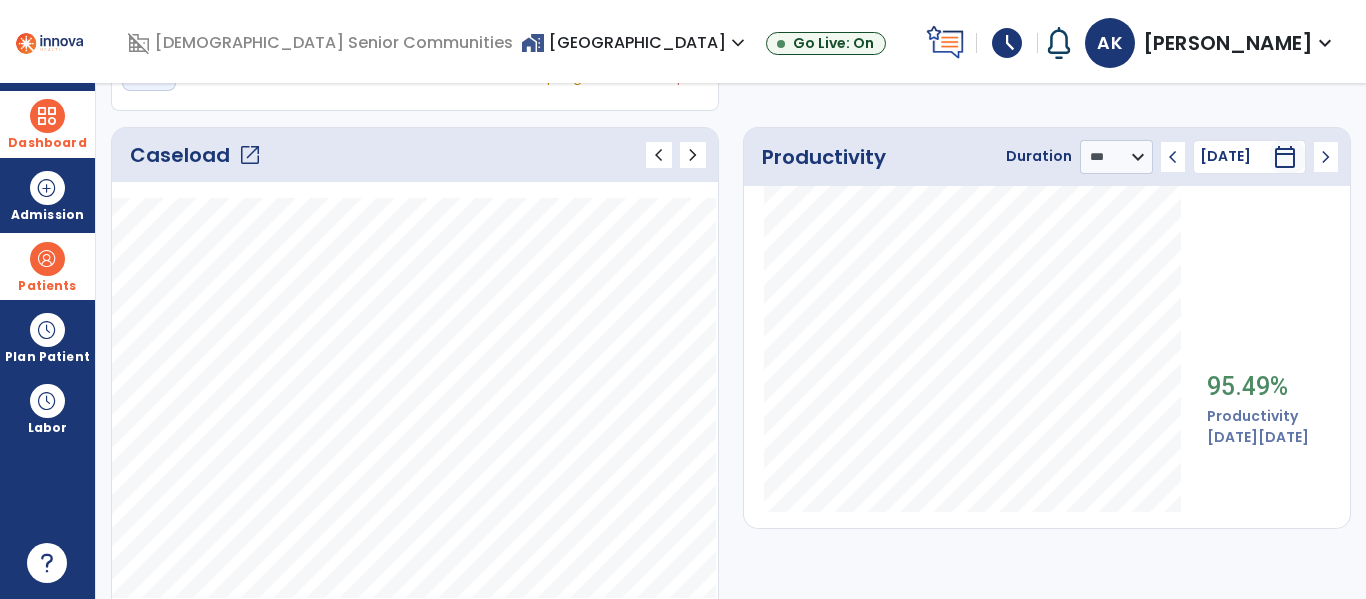 click on "chevron_left" 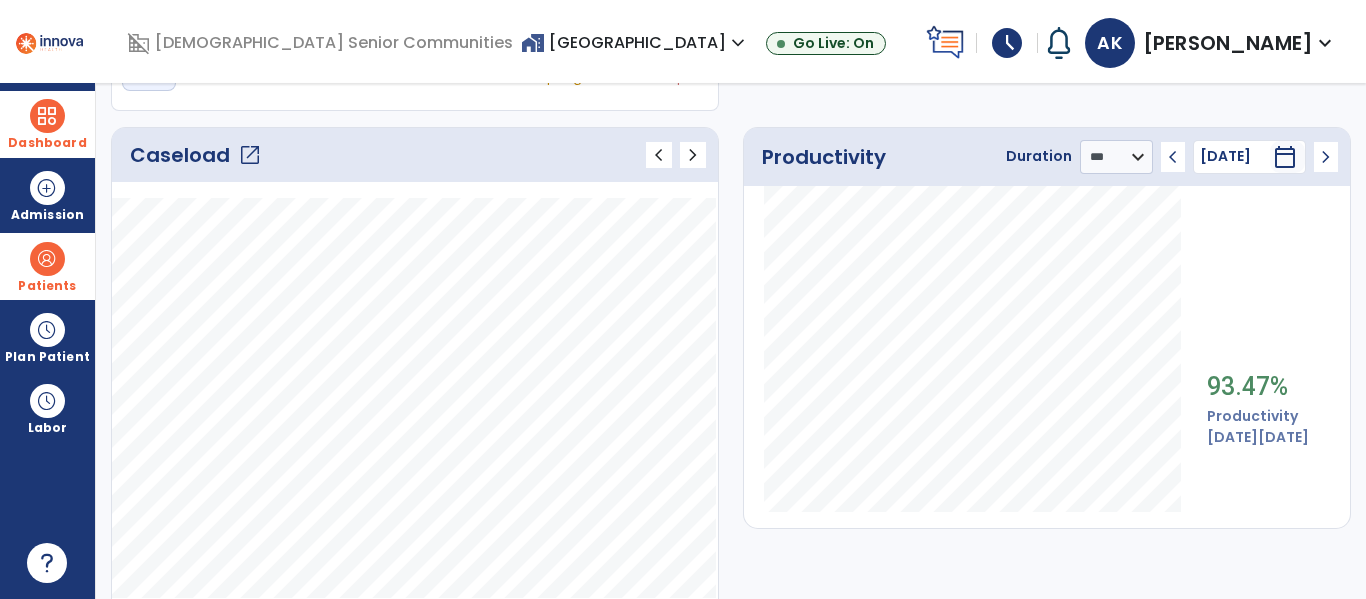 click on "chevron_left" 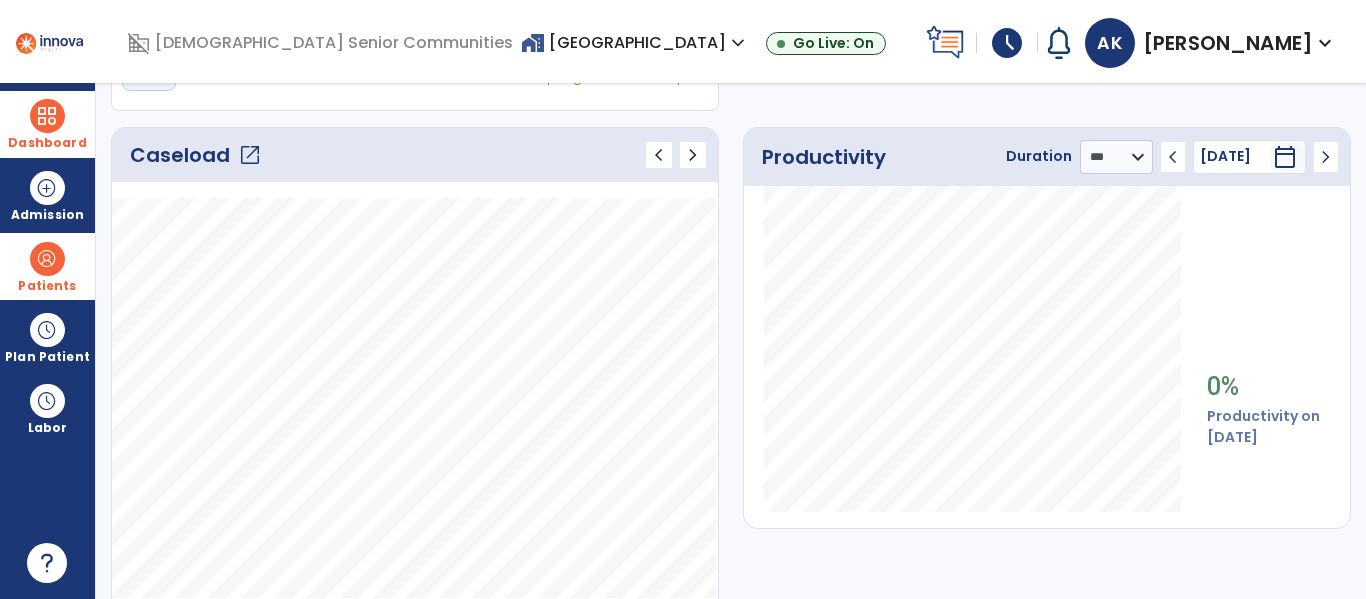 click on "chevron_left" 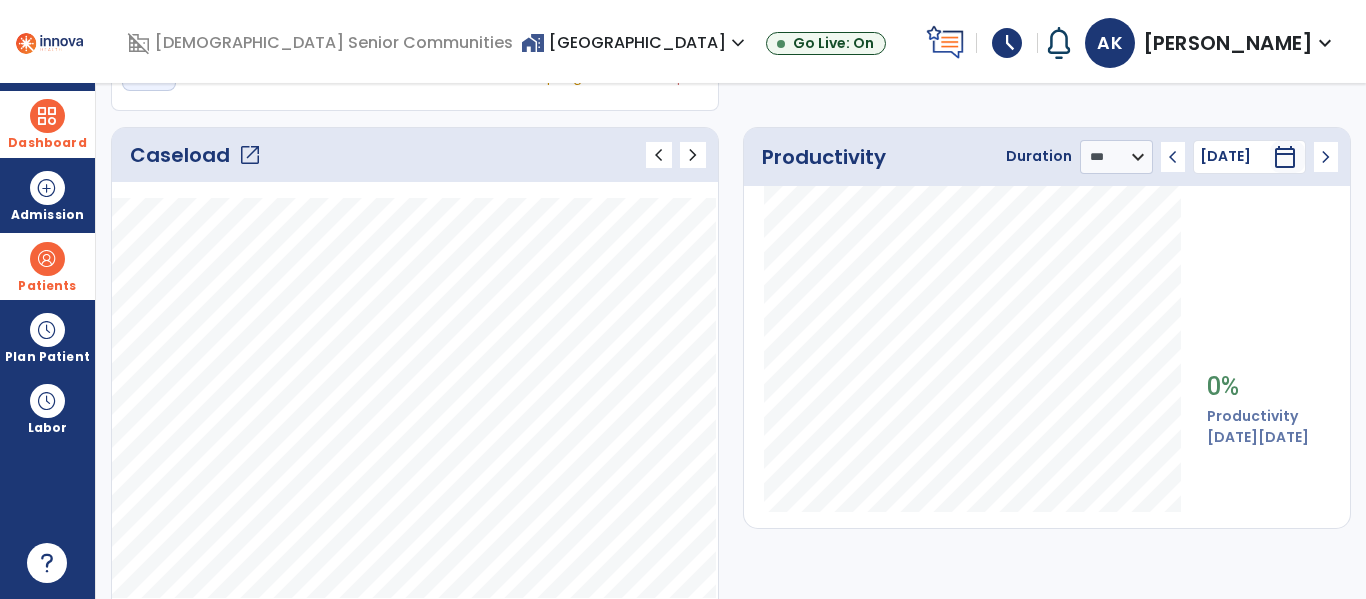 click on "chevron_right" 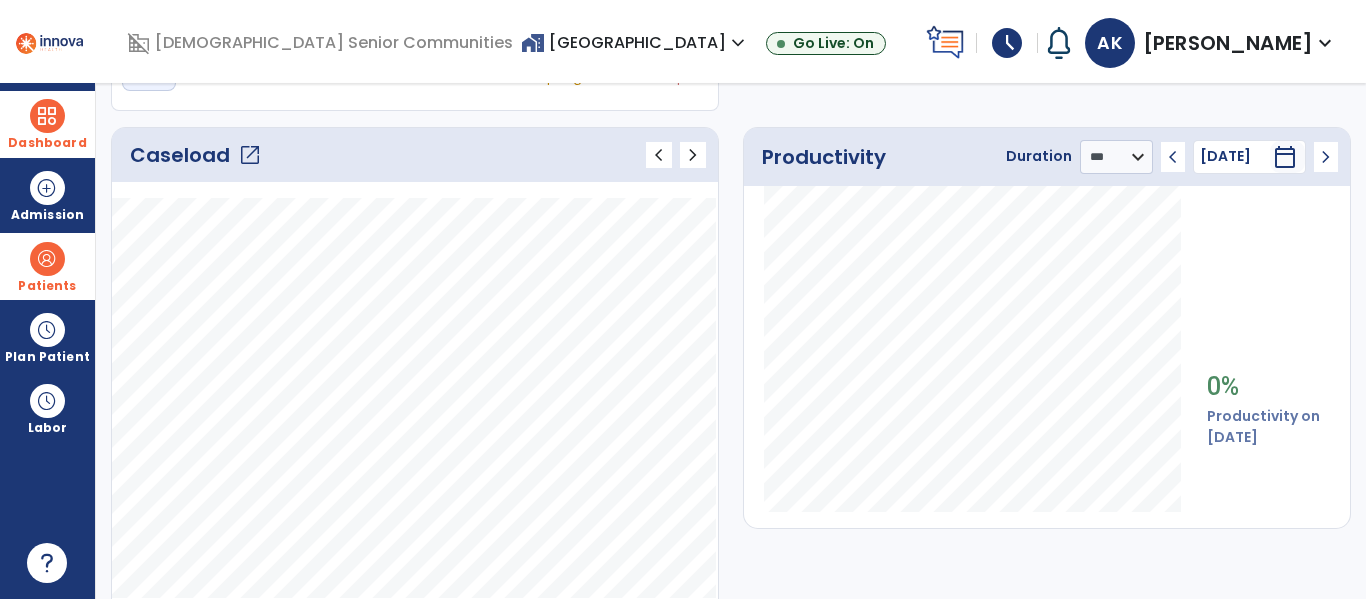 click on "chevron_right" 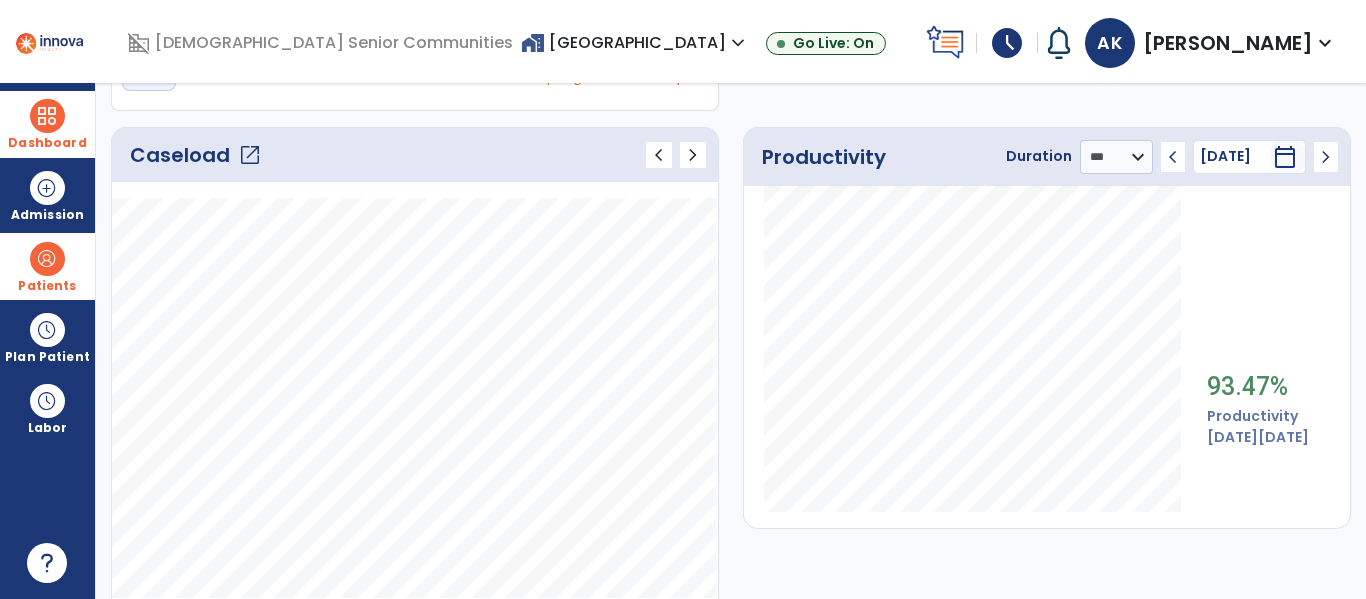 click on "chevron_right" 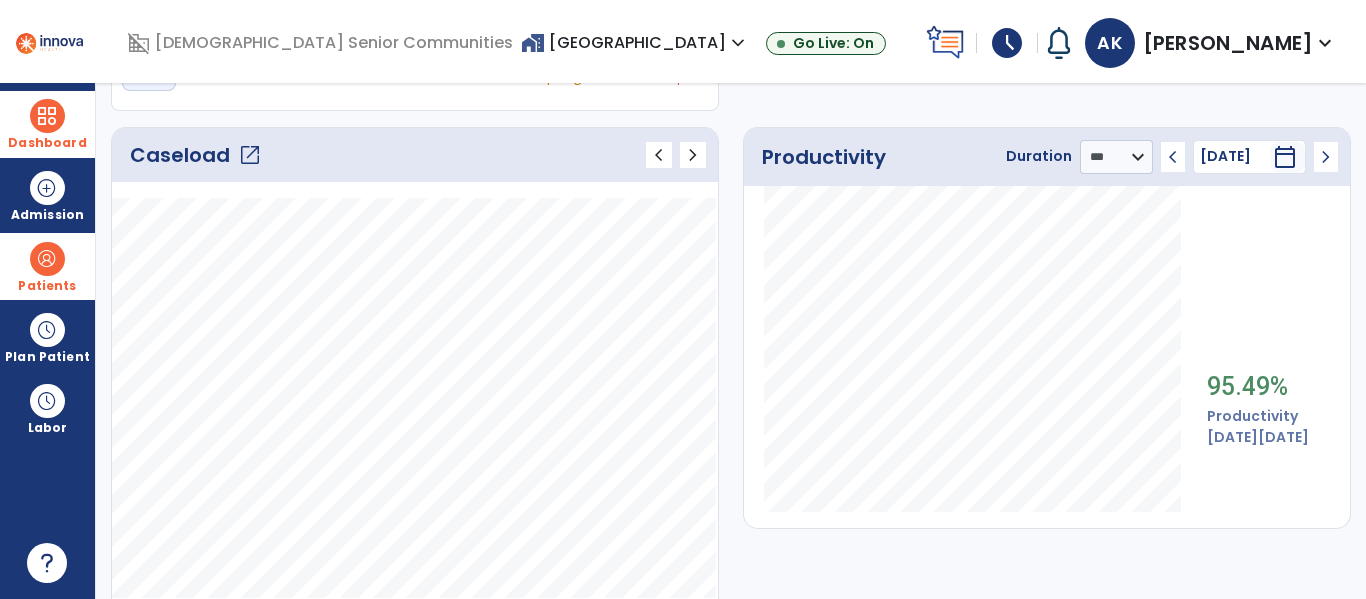 click on "chevron_right" 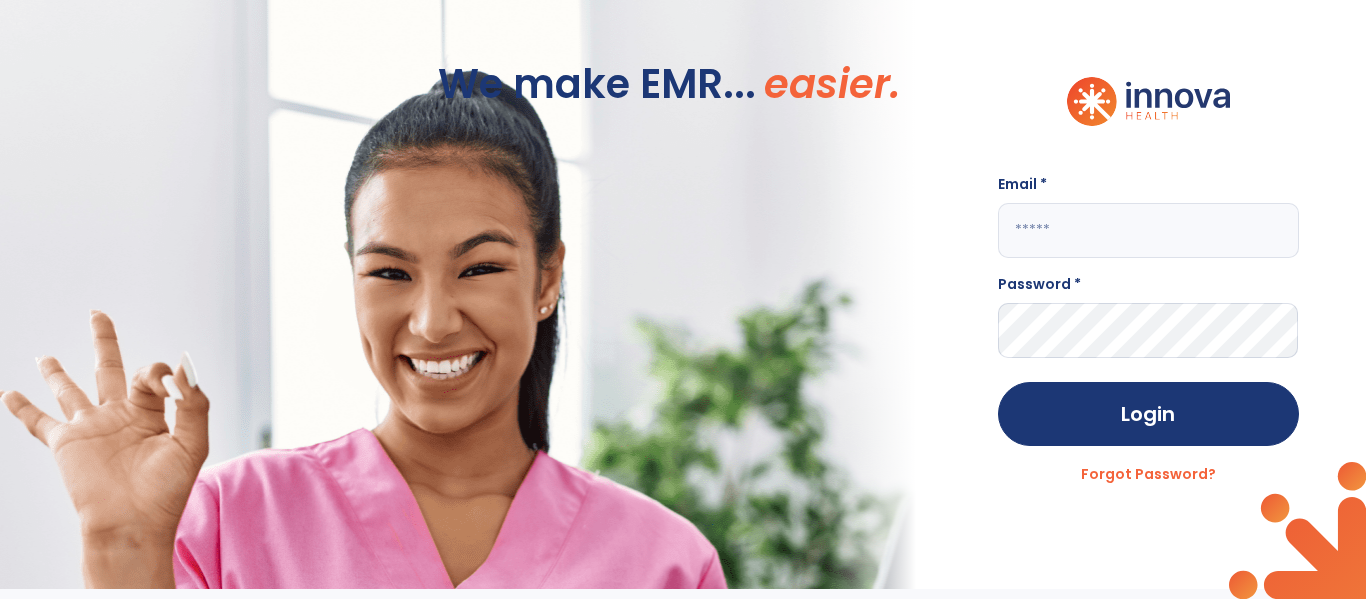 scroll, scrollTop: 0, scrollLeft: 0, axis: both 